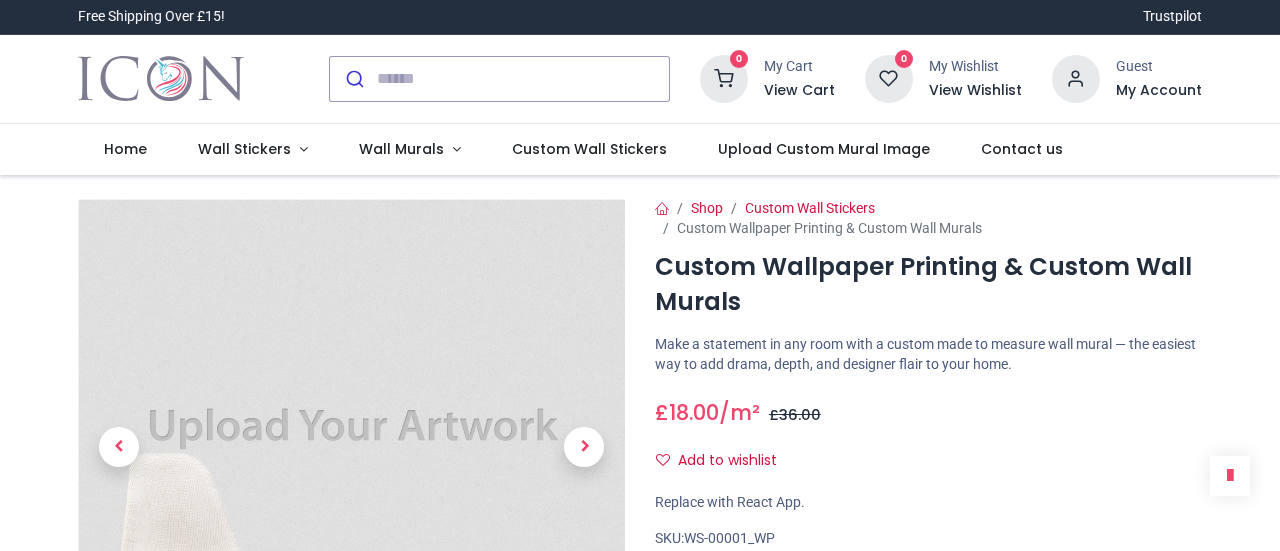 scroll, scrollTop: 0, scrollLeft: 0, axis: both 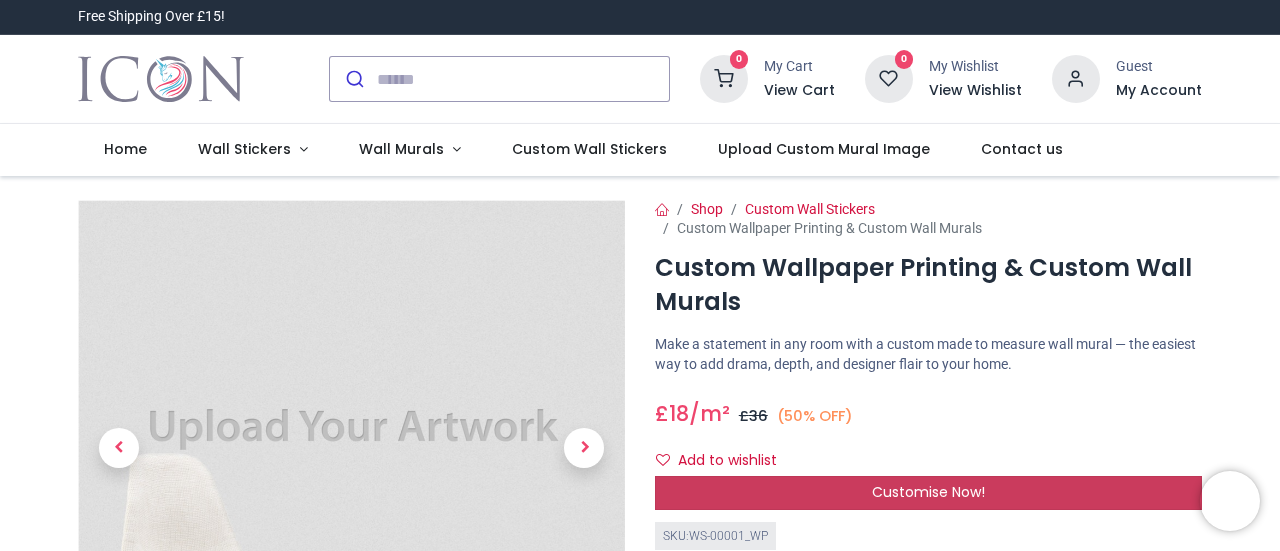 click on "Customise Now!" at bounding box center (928, 492) 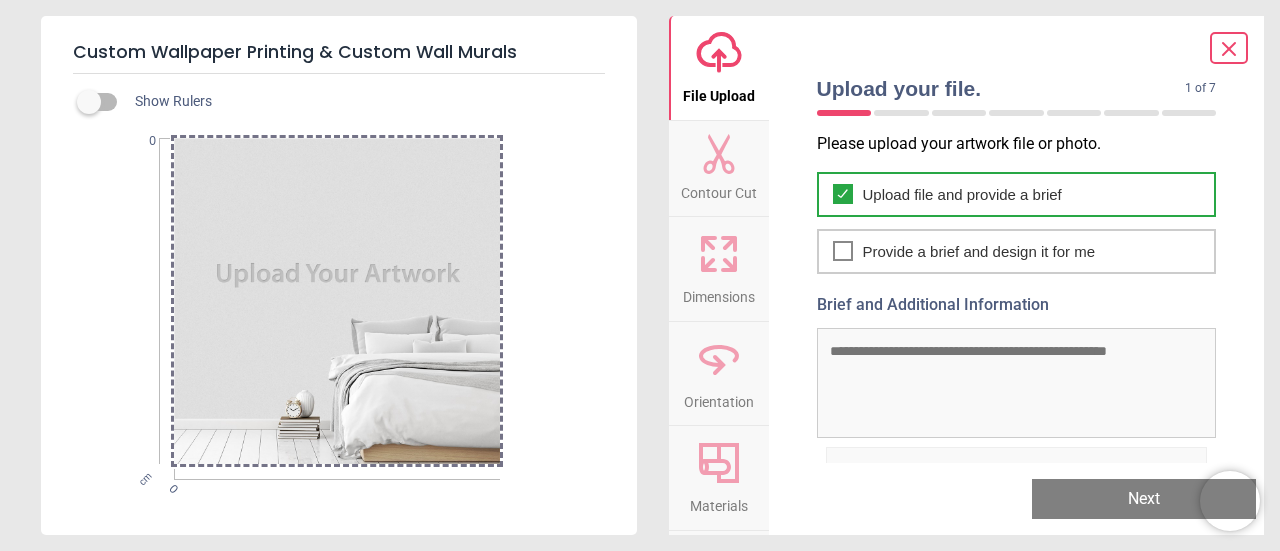 click on "Upload file and provide a brief" at bounding box center (962, 194) 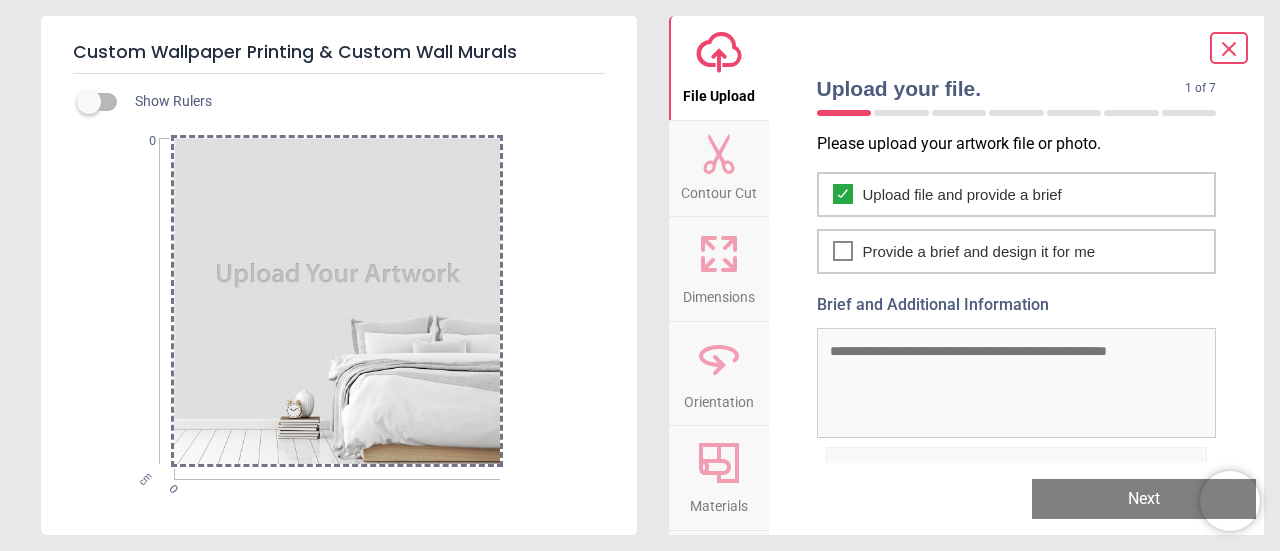 click at bounding box center [337, 301] 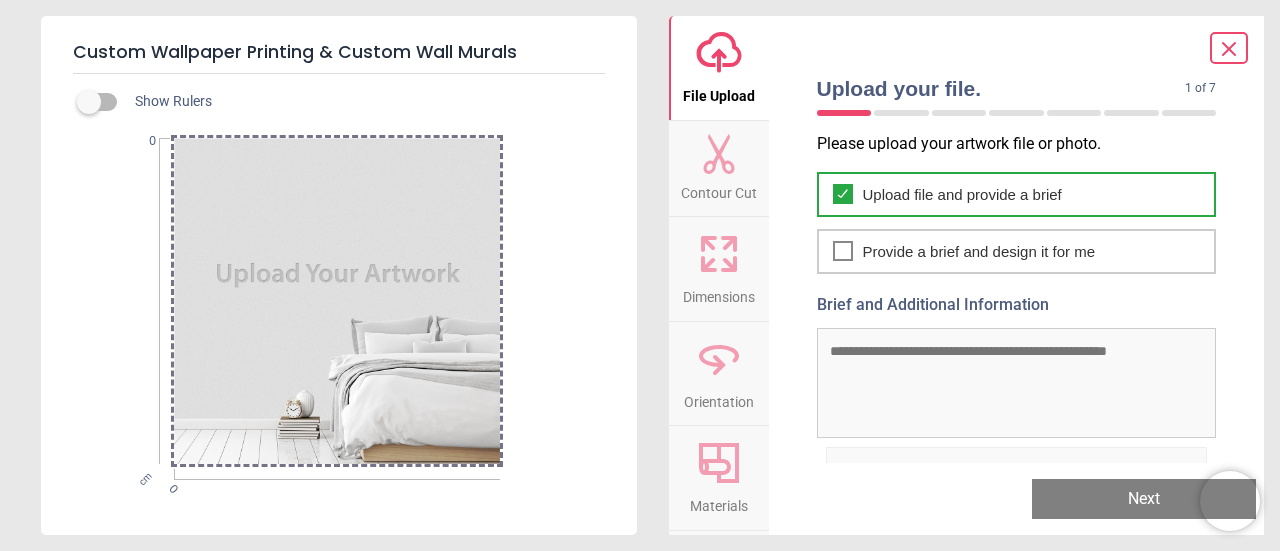 click on "Upload file and provide a brief" at bounding box center [962, 194] 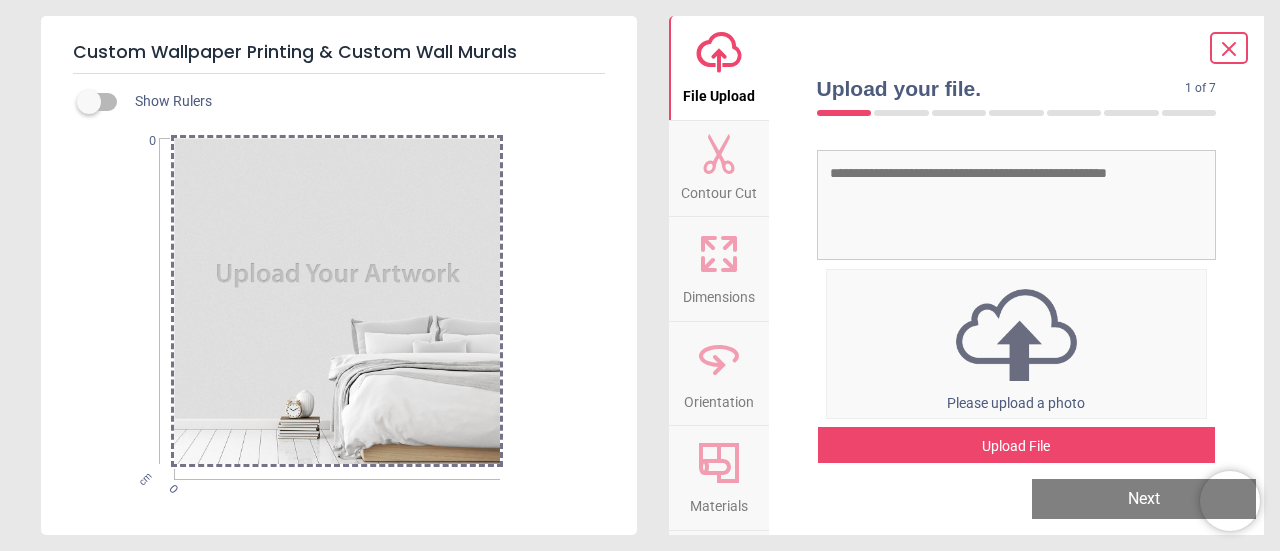 scroll, scrollTop: 197, scrollLeft: 0, axis: vertical 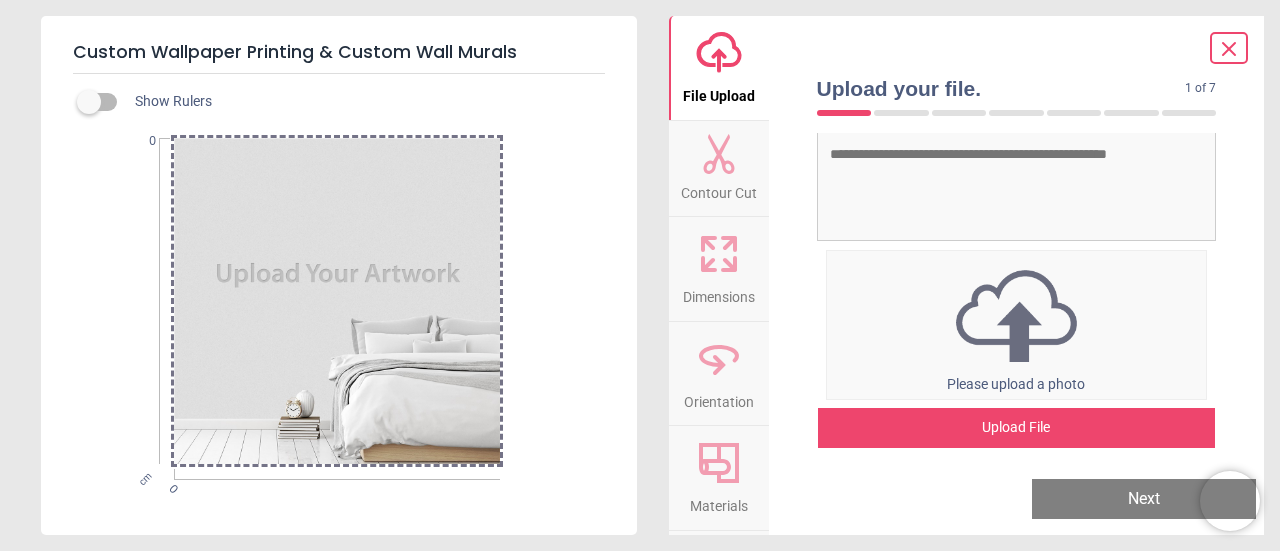 click on "Upload File" at bounding box center [1017, 428] 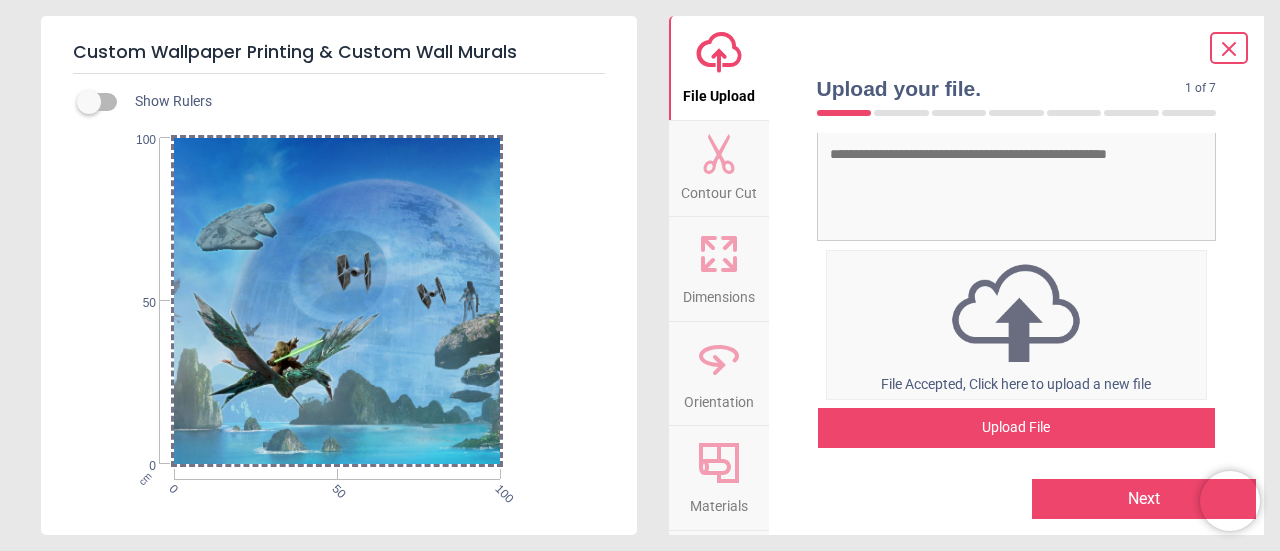 drag, startPoint x: 381, startPoint y: 316, endPoint x: 324, endPoint y: 329, distance: 58.463665 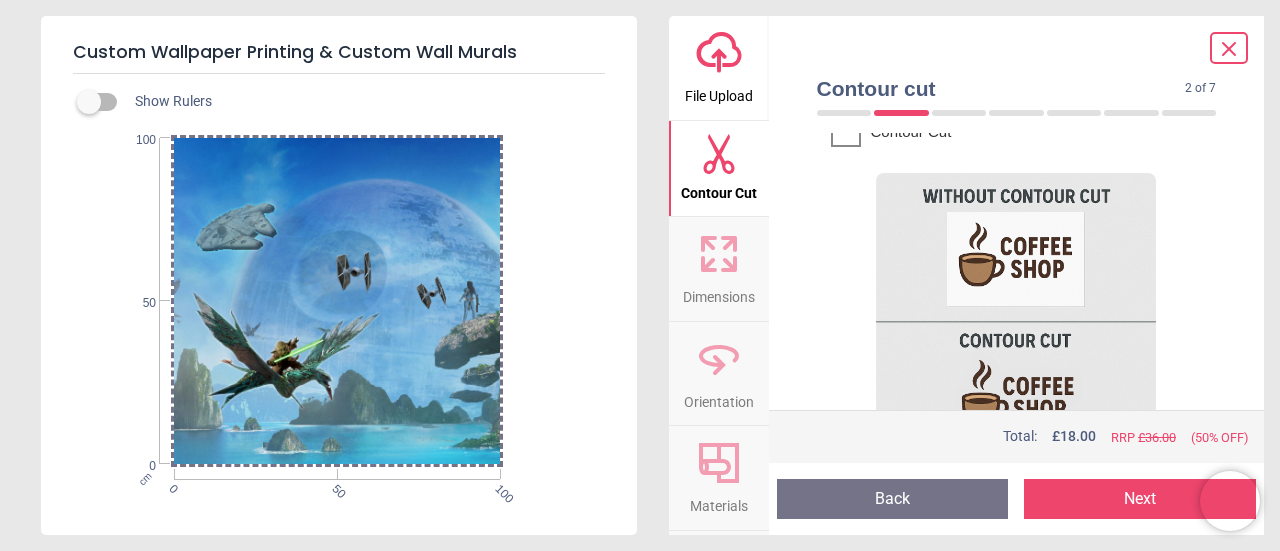 scroll, scrollTop: 152, scrollLeft: 0, axis: vertical 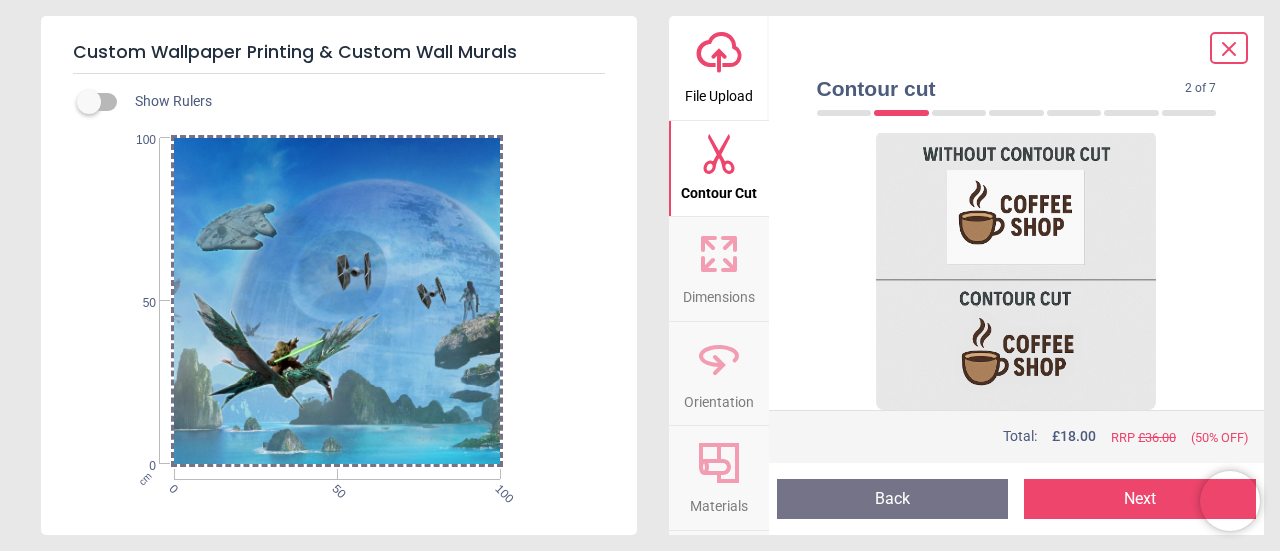 click on "Next" at bounding box center (1140, 499) 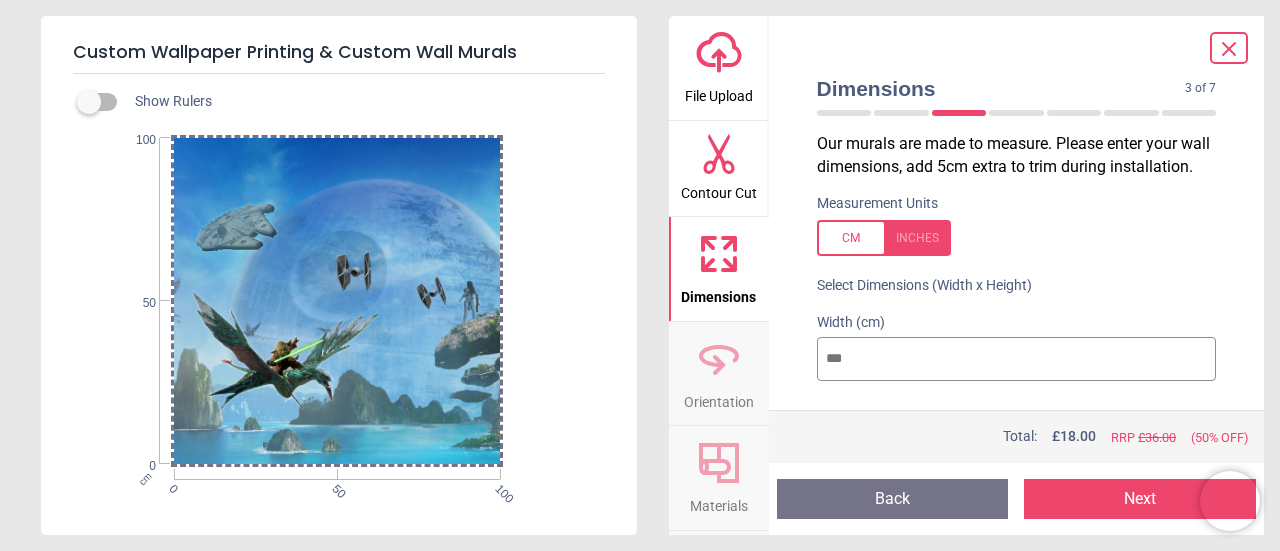 drag, startPoint x: 852, startPoint y: 363, endPoint x: 741, endPoint y: 355, distance: 111.28792 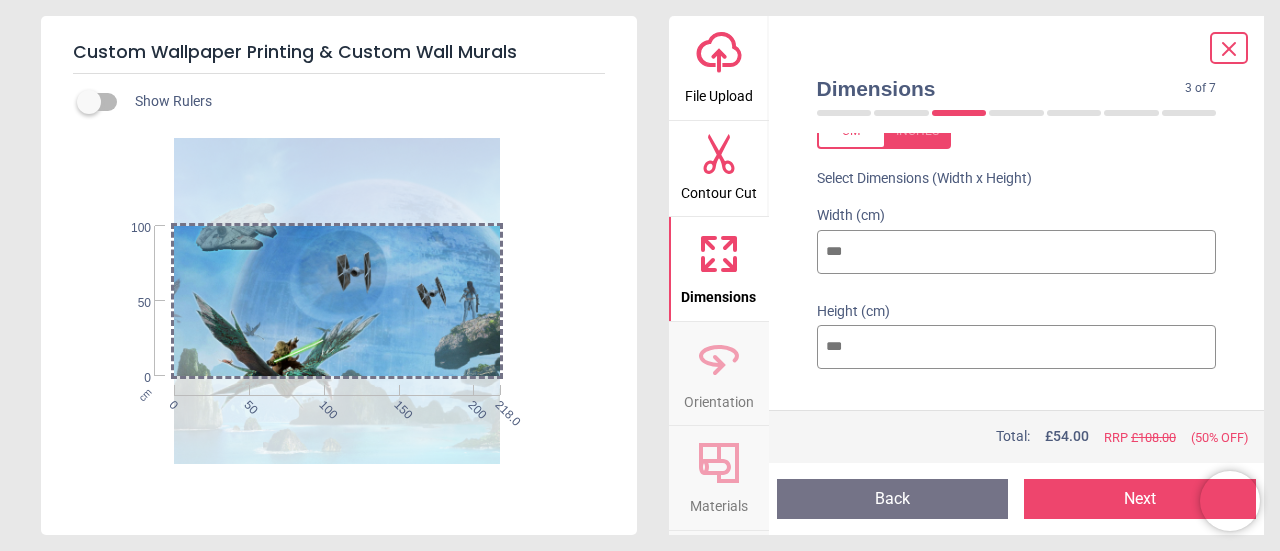 scroll, scrollTop: 118, scrollLeft: 0, axis: vertical 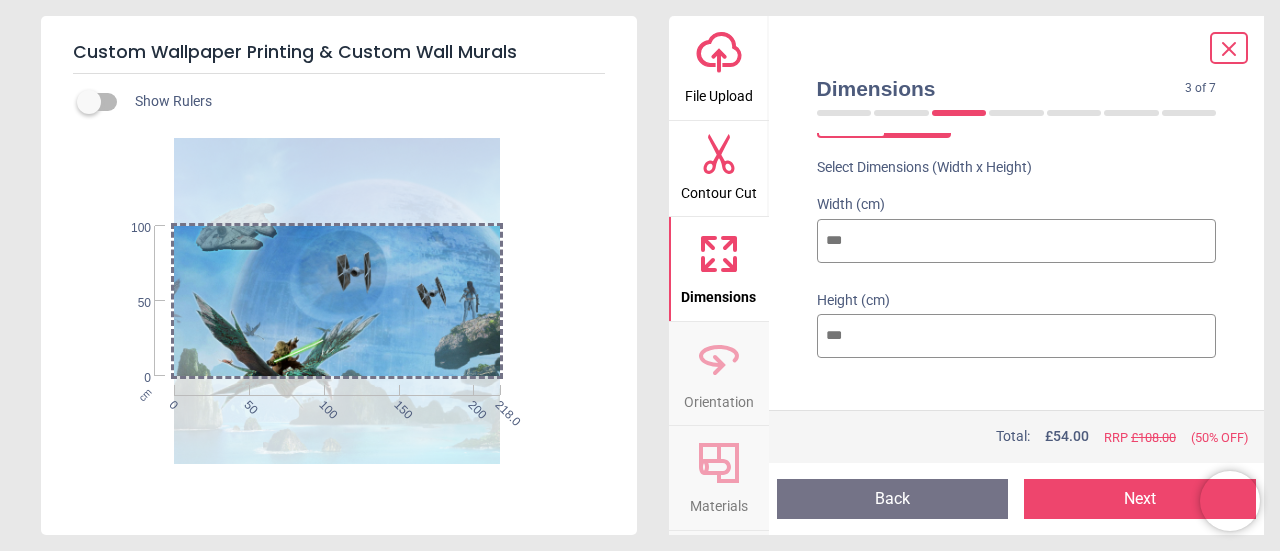 type on "***" 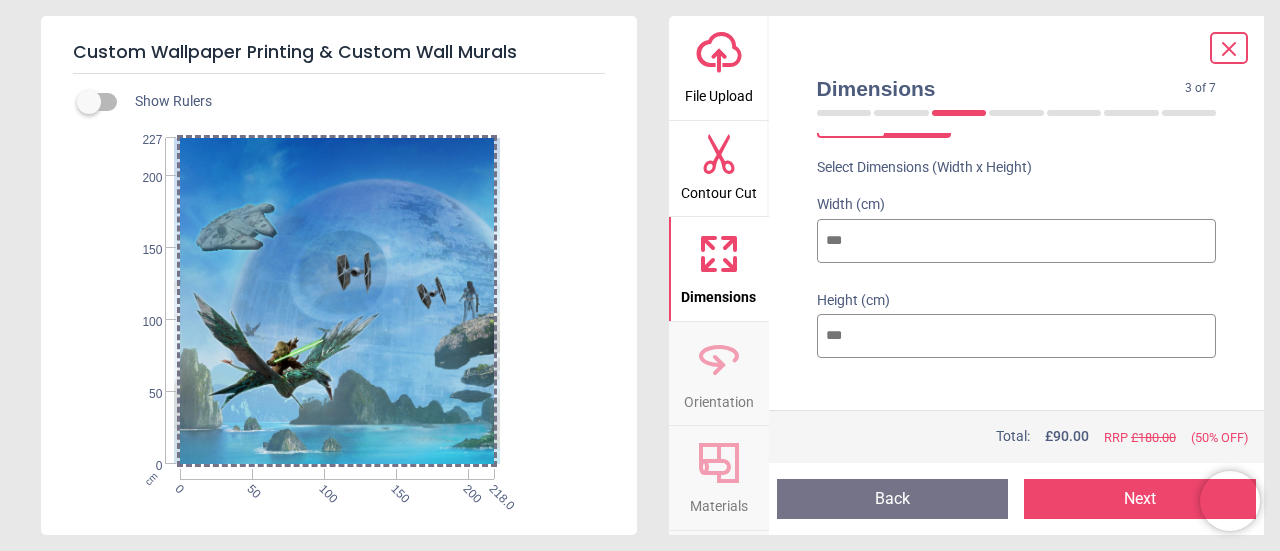 scroll, scrollTop: 129, scrollLeft: 0, axis: vertical 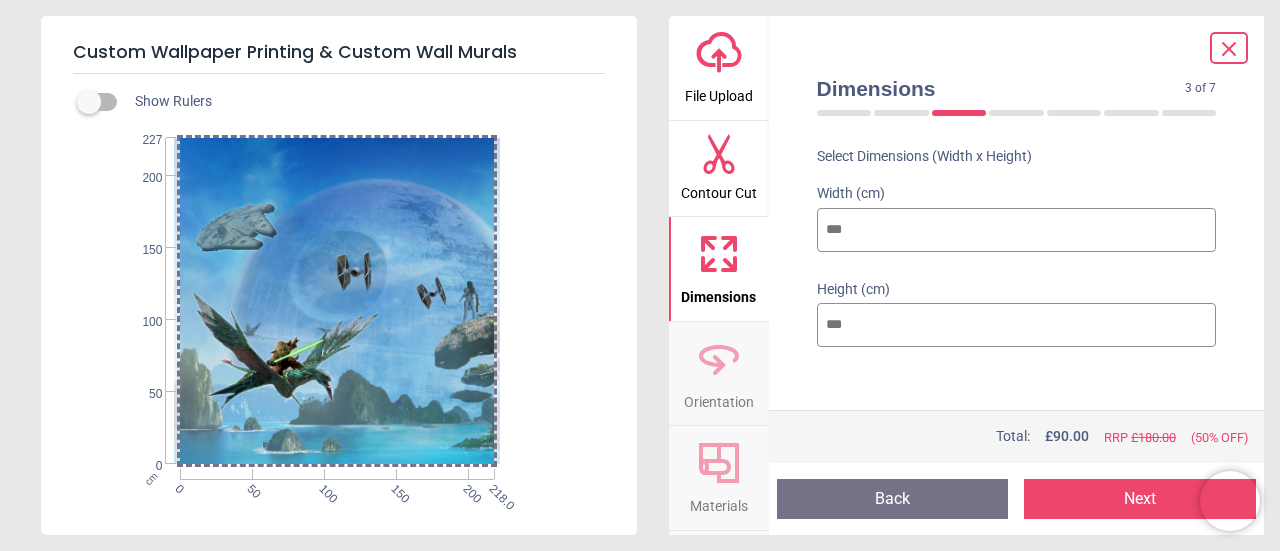 type on "***" 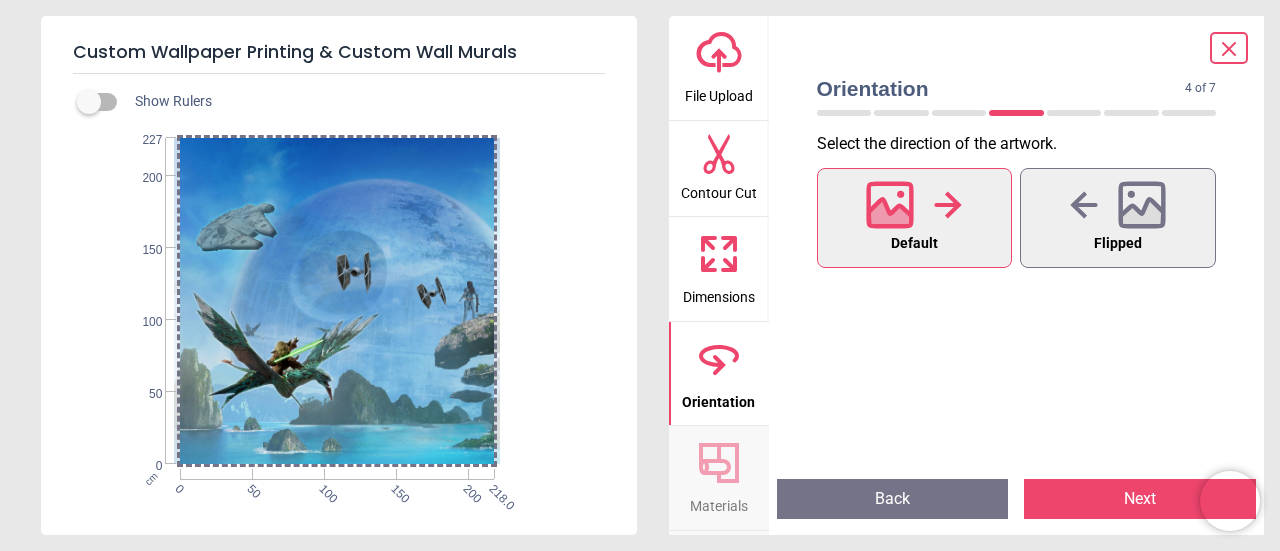 click on "Next" at bounding box center [1140, 499] 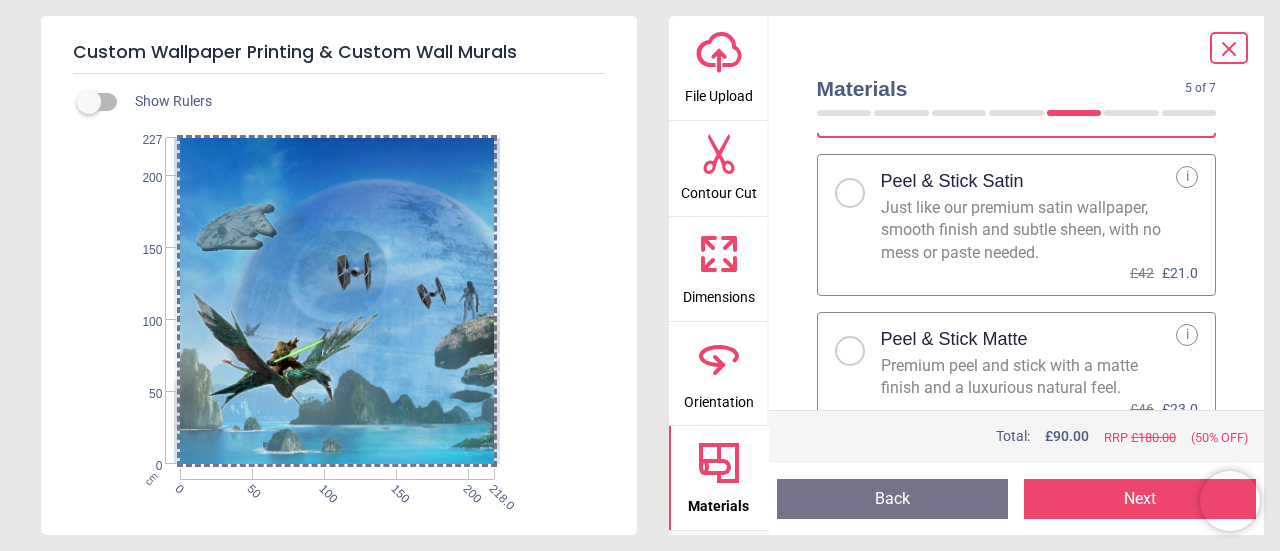scroll, scrollTop: 194, scrollLeft: 0, axis: vertical 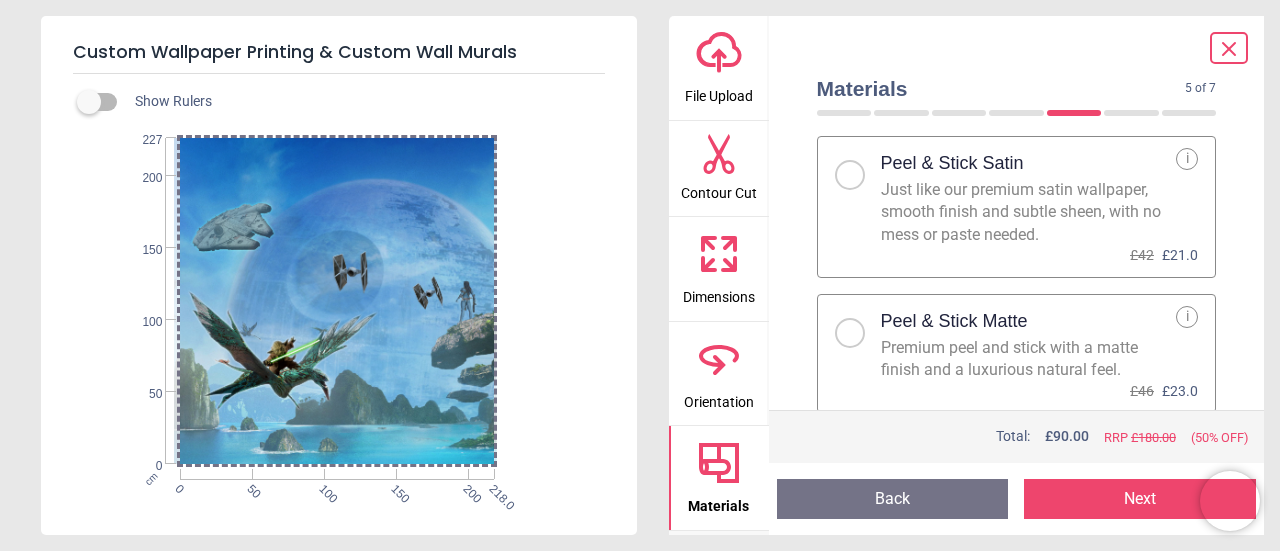 drag, startPoint x: 427, startPoint y: 258, endPoint x: 413, endPoint y: 281, distance: 26.925823 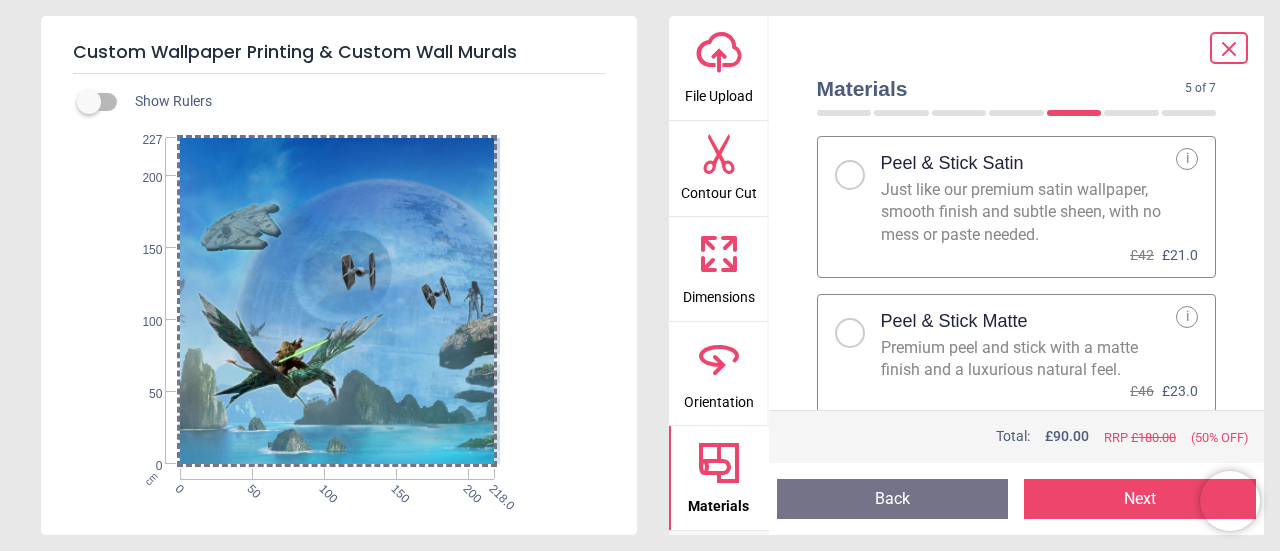 drag, startPoint x: 434, startPoint y: 331, endPoint x: 492, endPoint y: 339, distance: 58.549126 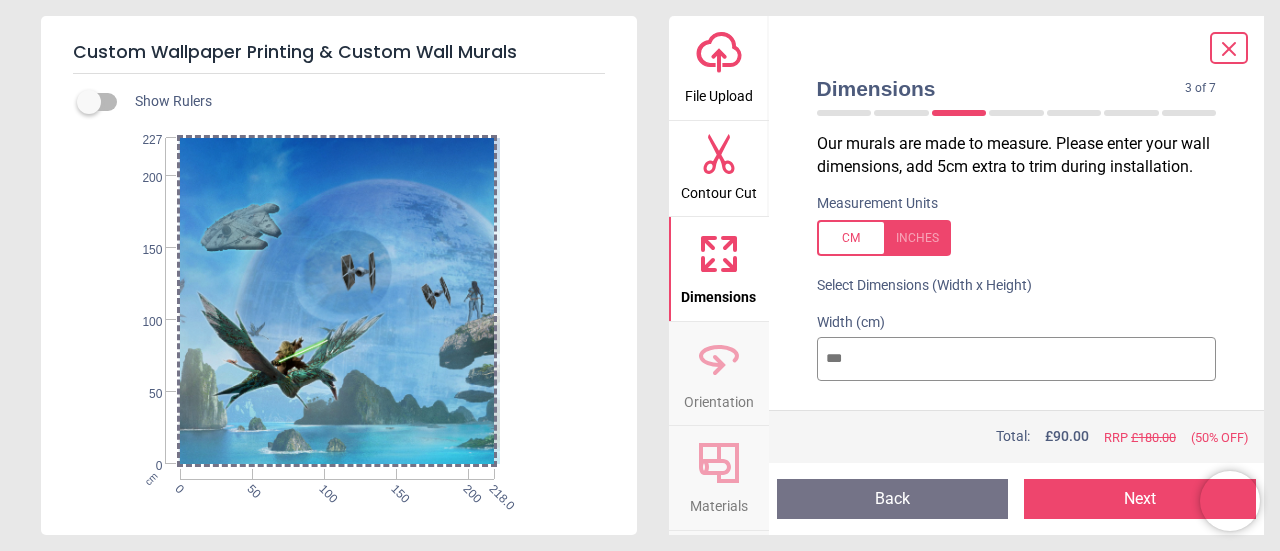 click on "***" at bounding box center (1017, 359) 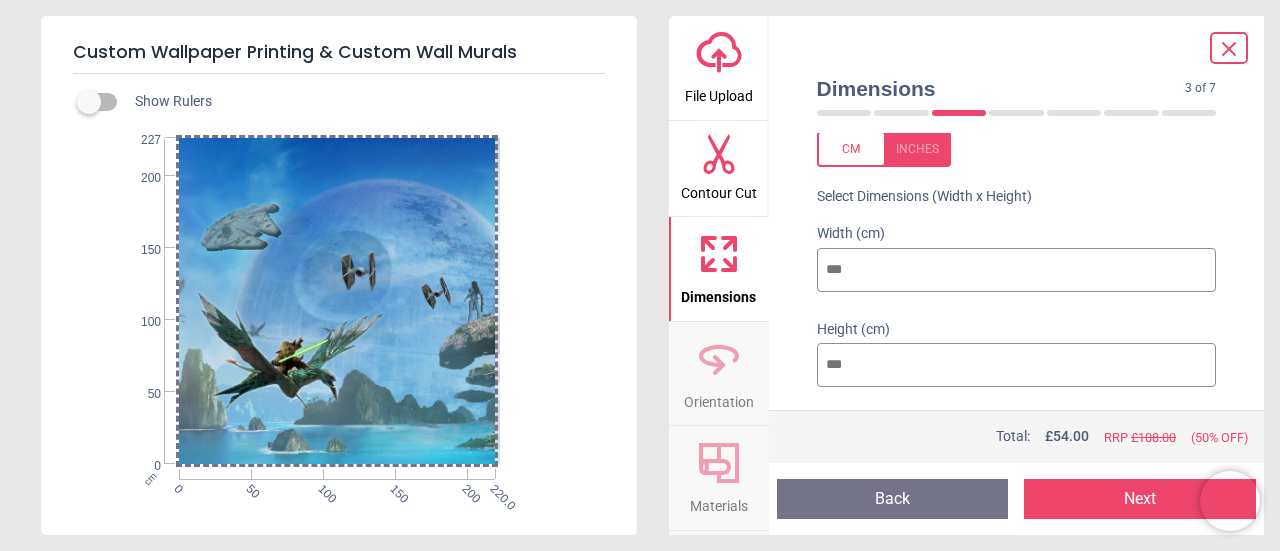 scroll, scrollTop: 129, scrollLeft: 0, axis: vertical 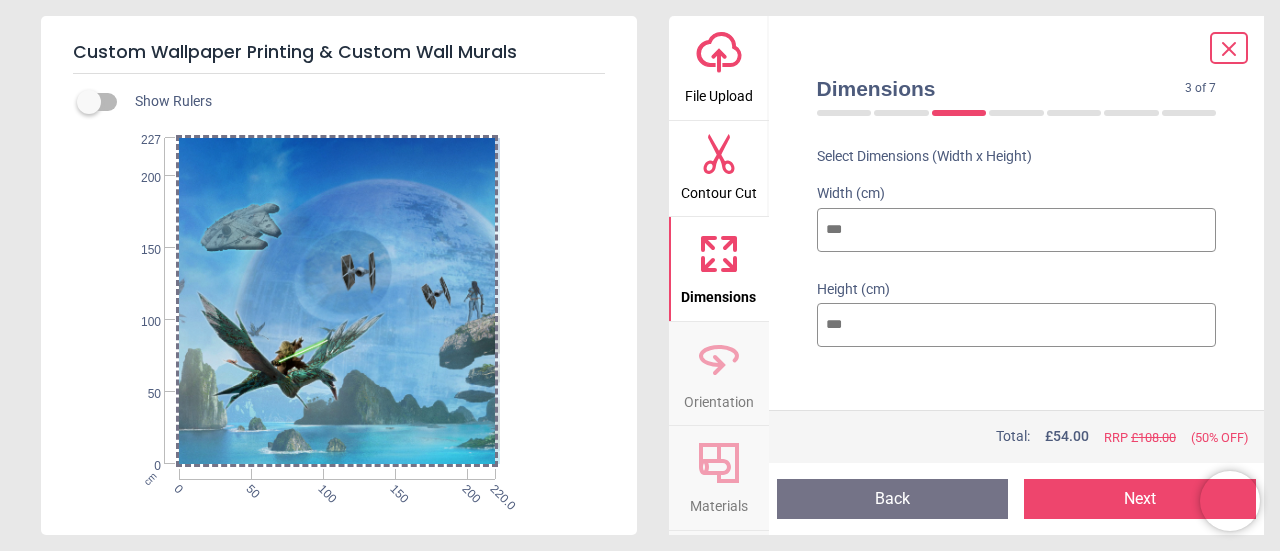 type on "***" 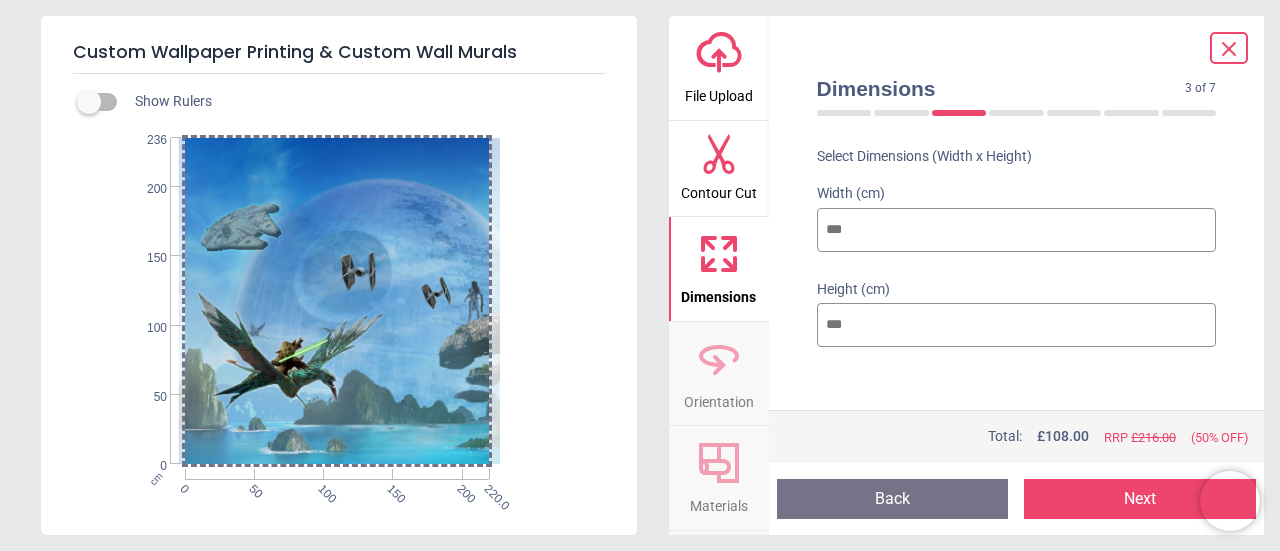 type on "***" 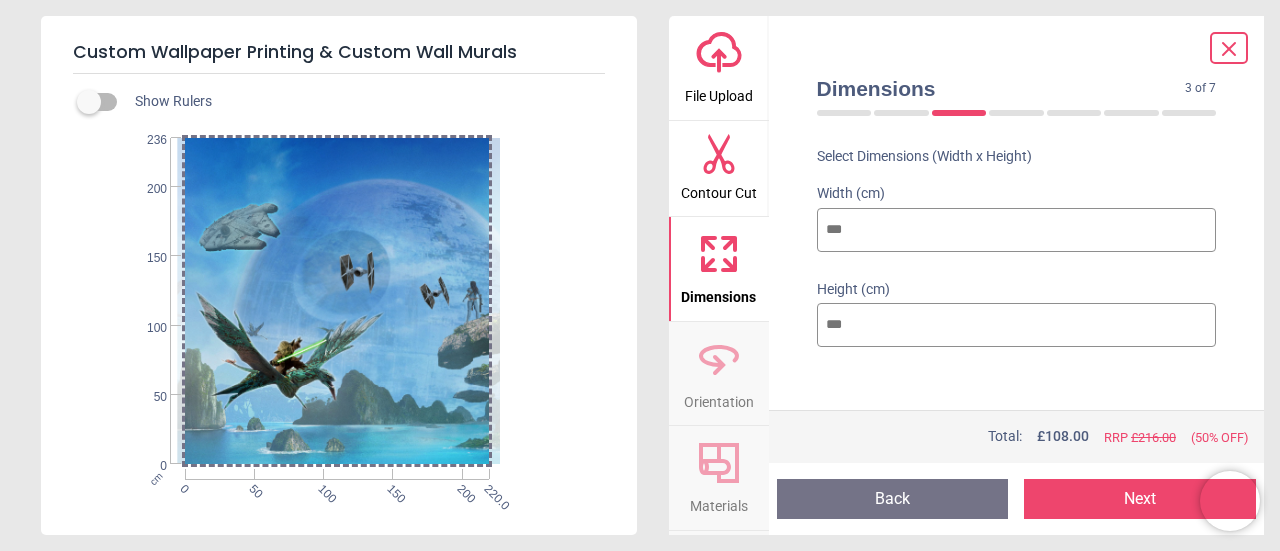 click at bounding box center (340, 301) 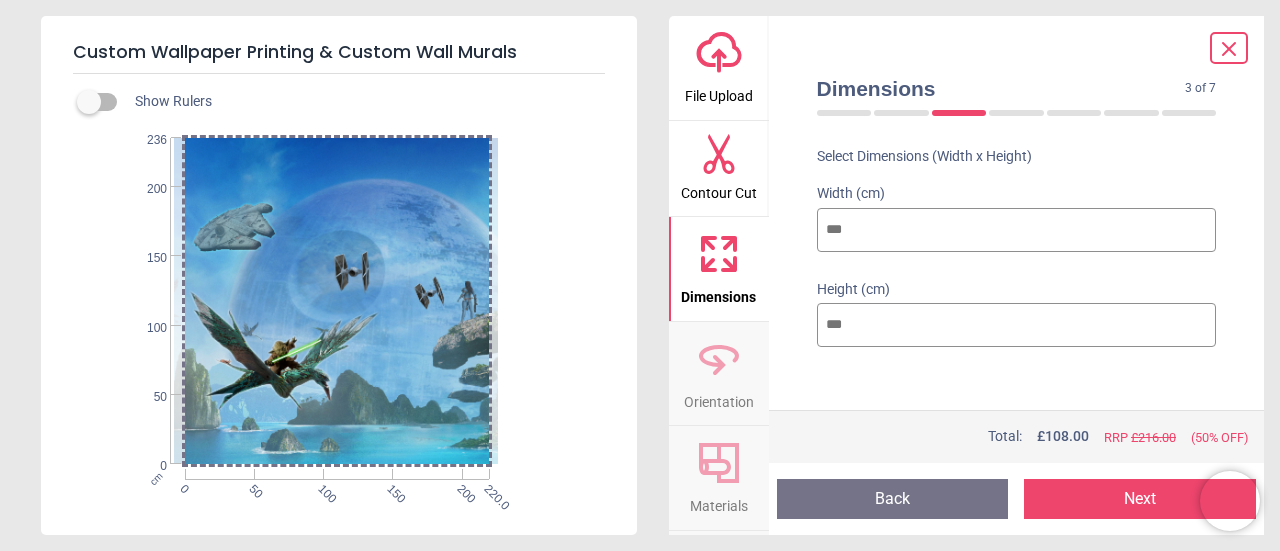 click at bounding box center [335, 301] 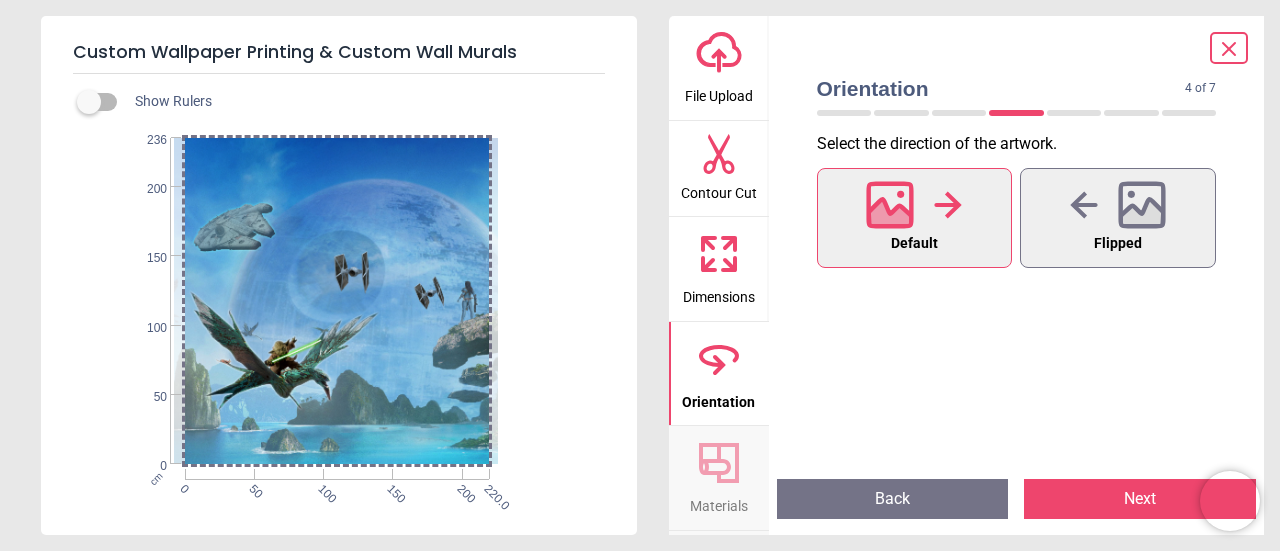 click on "Next" at bounding box center [1140, 499] 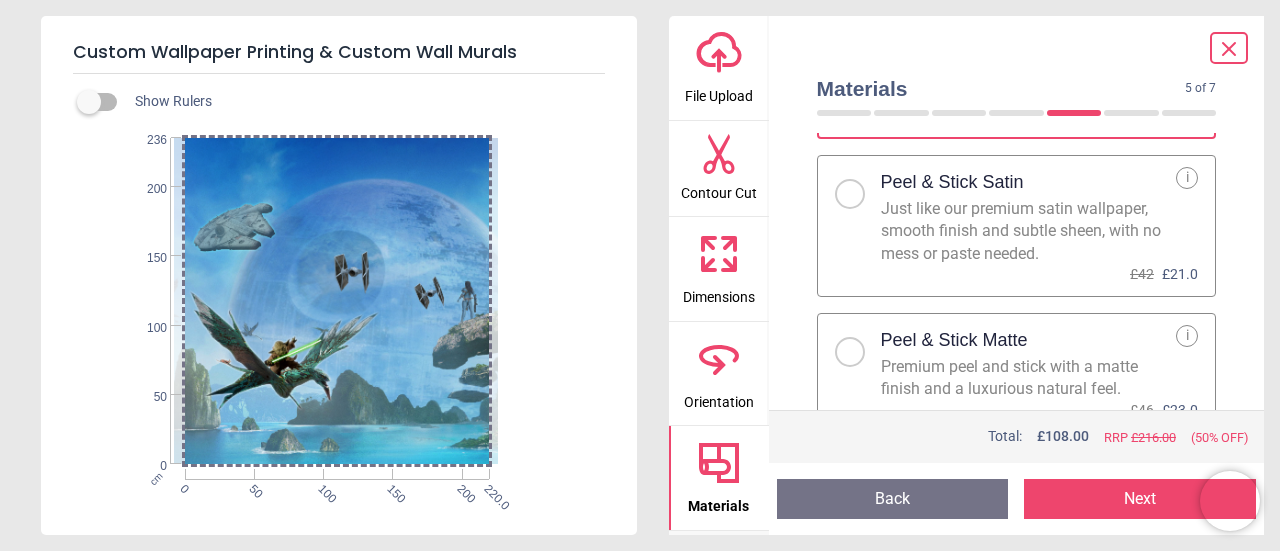 scroll, scrollTop: 194, scrollLeft: 0, axis: vertical 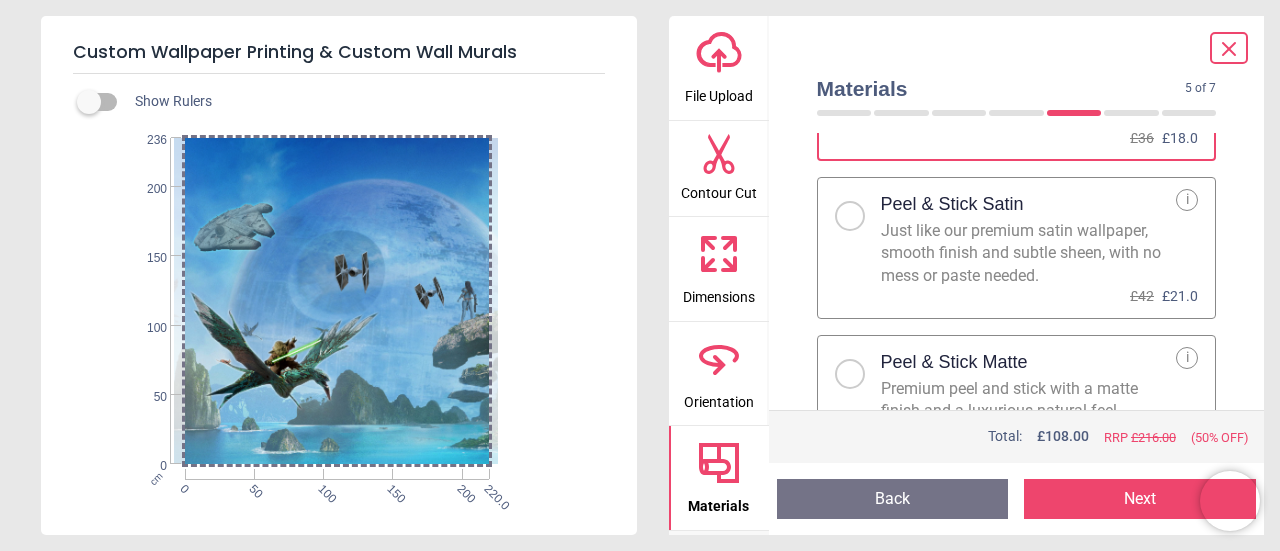 click on "Dimensions" at bounding box center (719, 293) 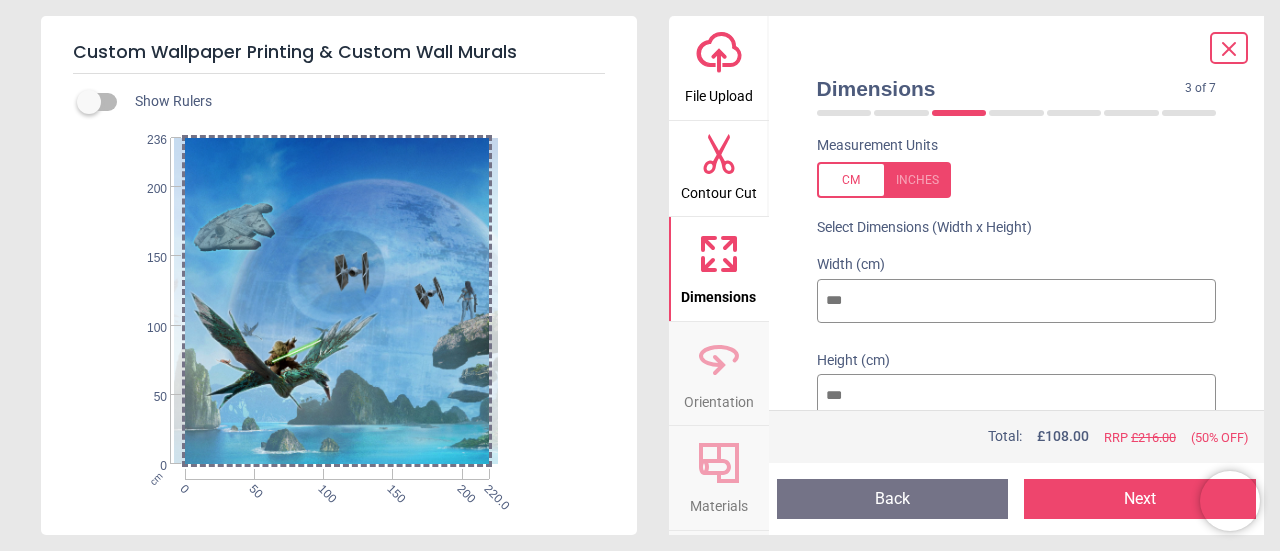 scroll, scrollTop: 66, scrollLeft: 0, axis: vertical 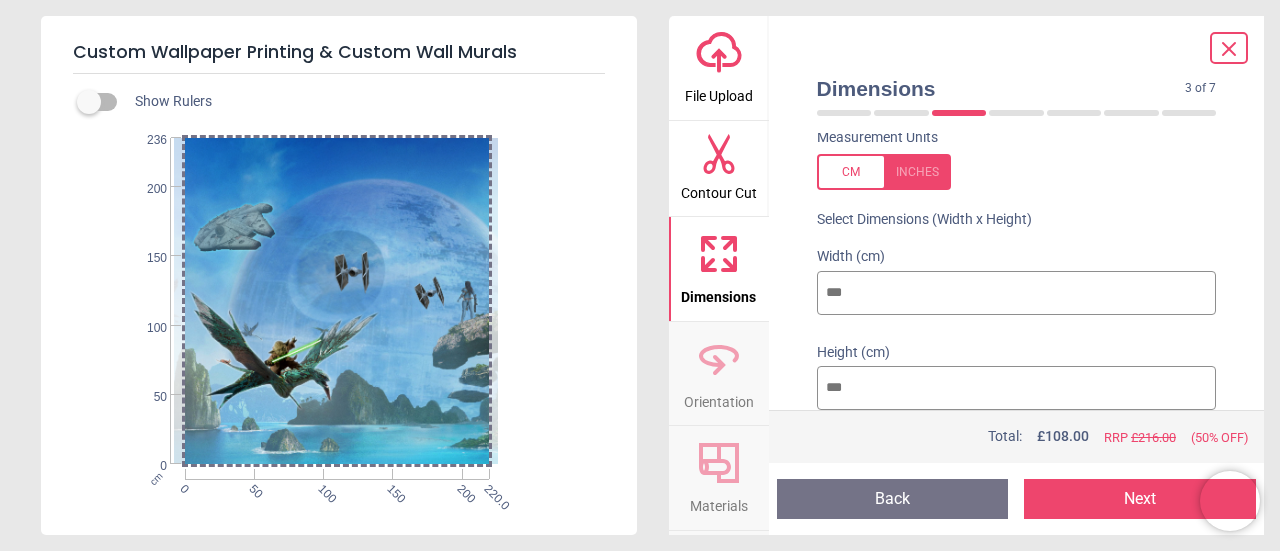 click on "***" at bounding box center (1017, 388) 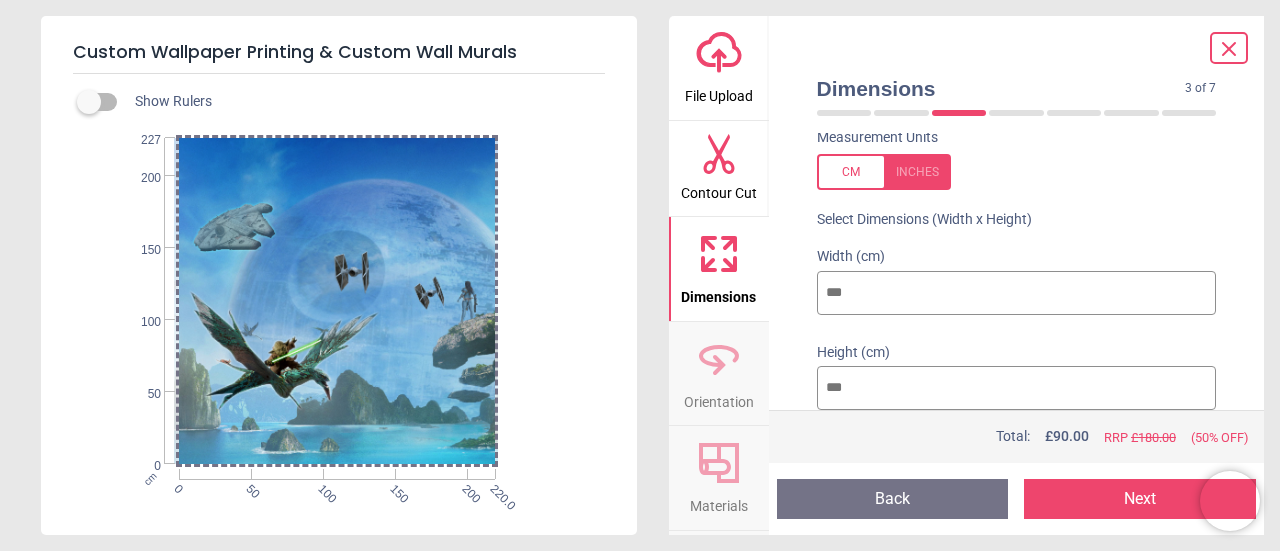 type on "***" 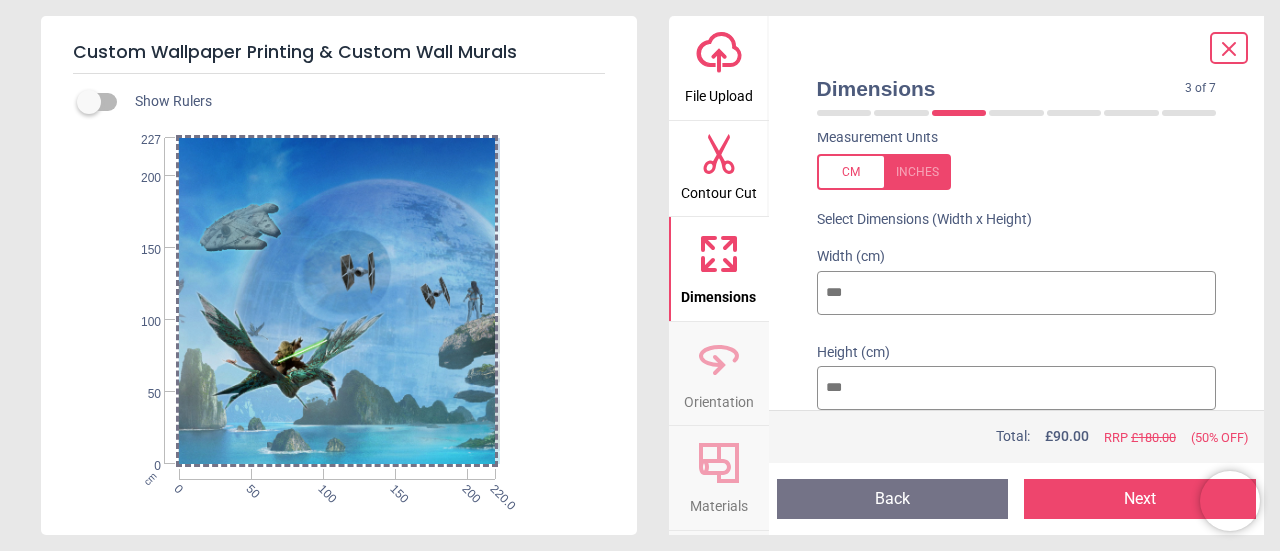 drag, startPoint x: 340, startPoint y: 354, endPoint x: 409, endPoint y: 385, distance: 75.643906 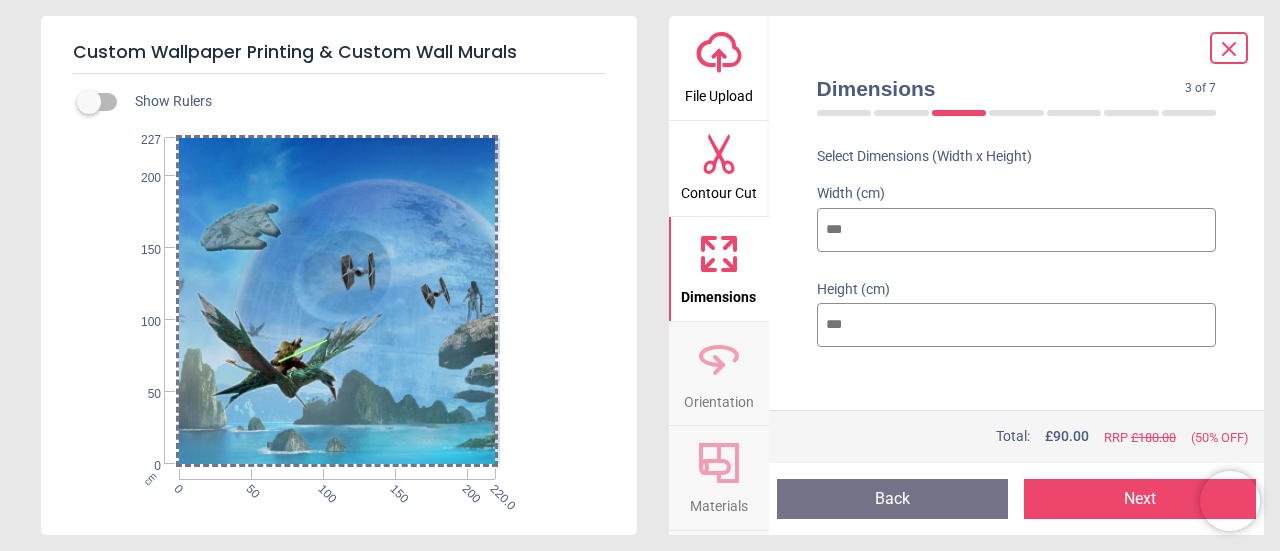 click on "Next" at bounding box center [1140, 499] 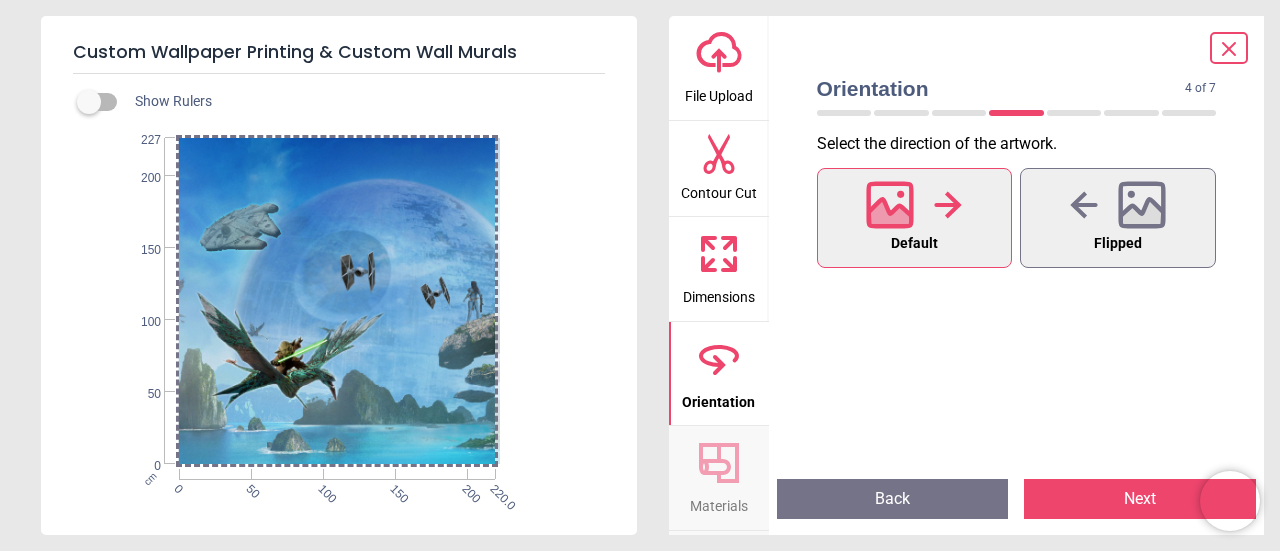click on "Next" at bounding box center [1140, 499] 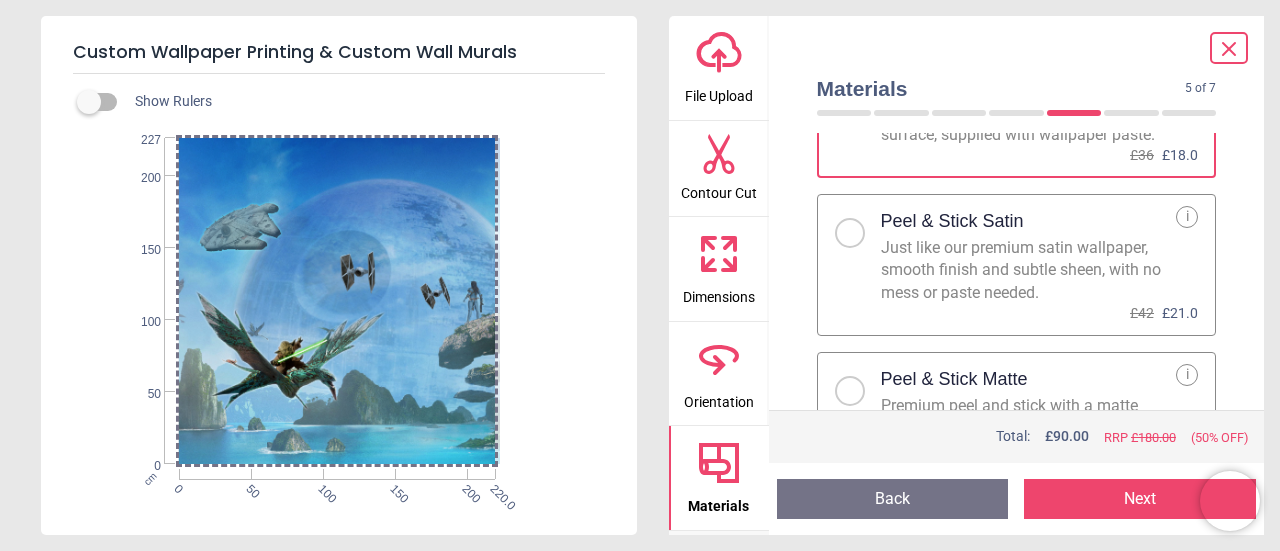 scroll, scrollTop: 134, scrollLeft: 0, axis: vertical 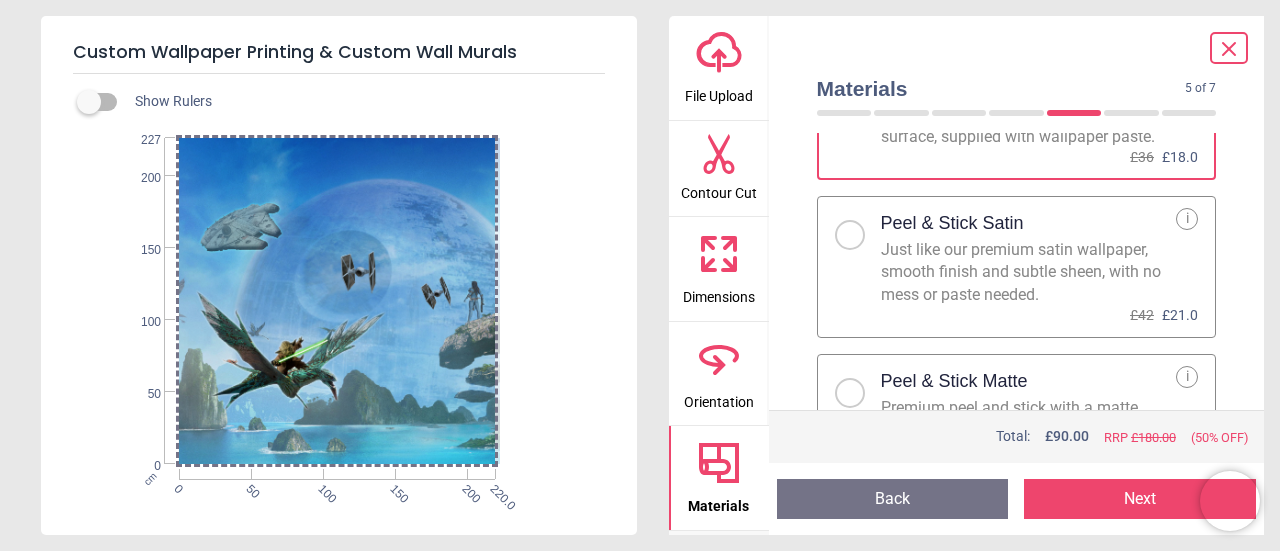 drag, startPoint x: 349, startPoint y: 332, endPoint x: 392, endPoint y: 343, distance: 44.38468 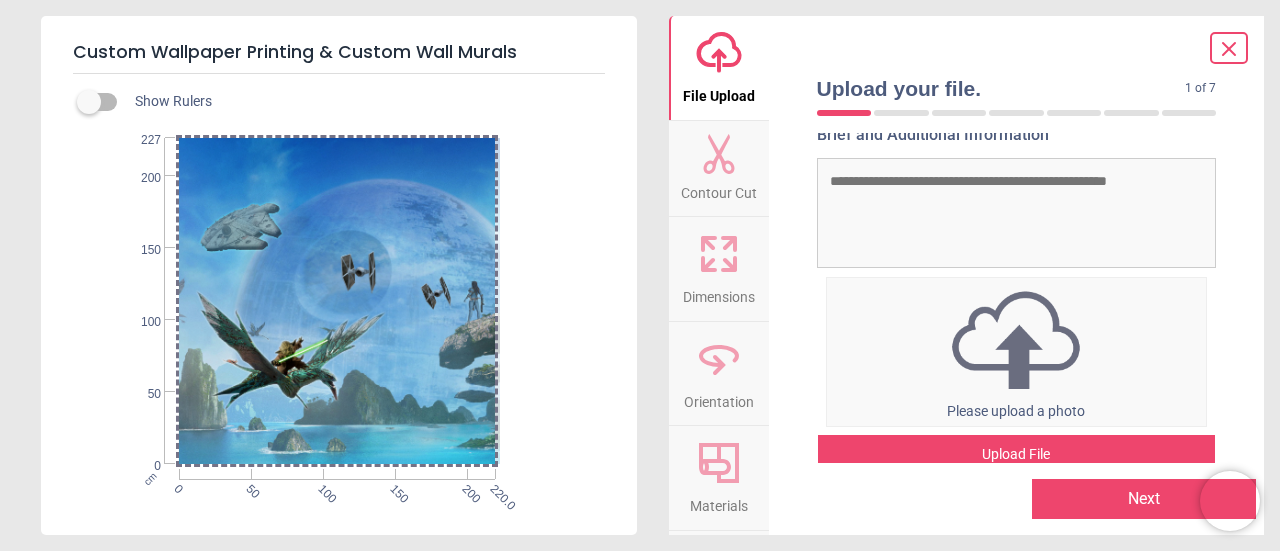 scroll, scrollTop: 197, scrollLeft: 0, axis: vertical 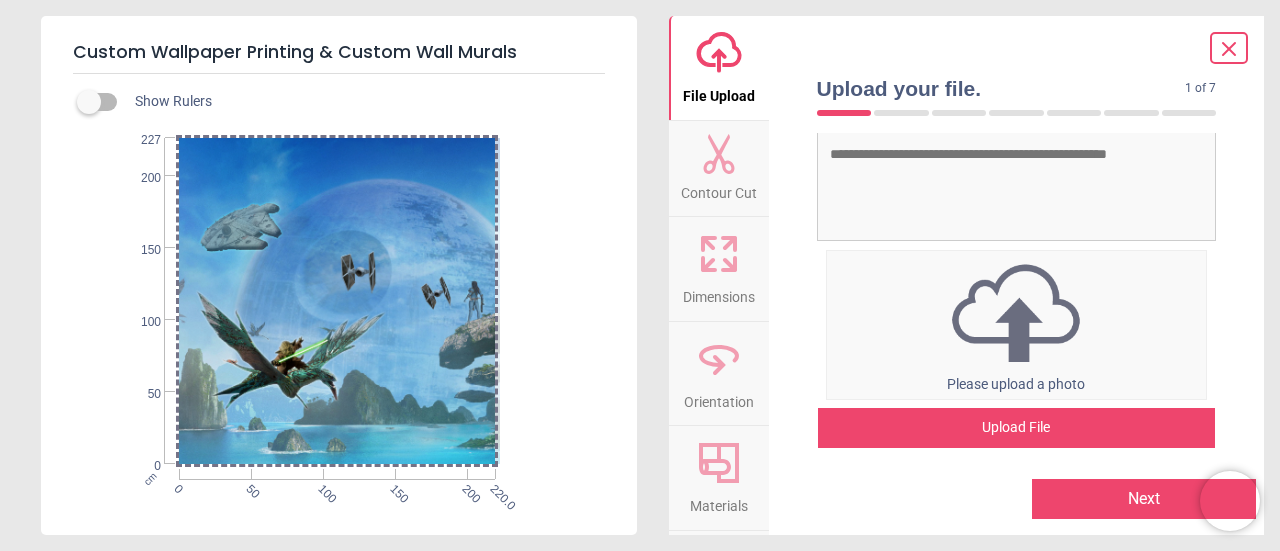 click on "Upload File" at bounding box center [1017, 428] 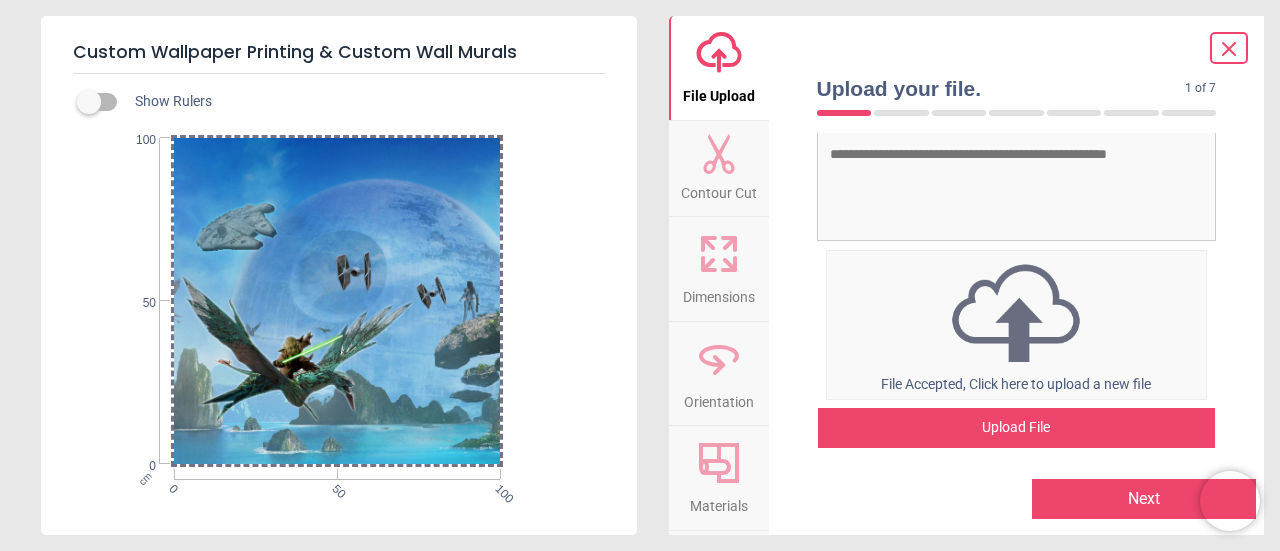 click on "Next" at bounding box center (1144, 499) 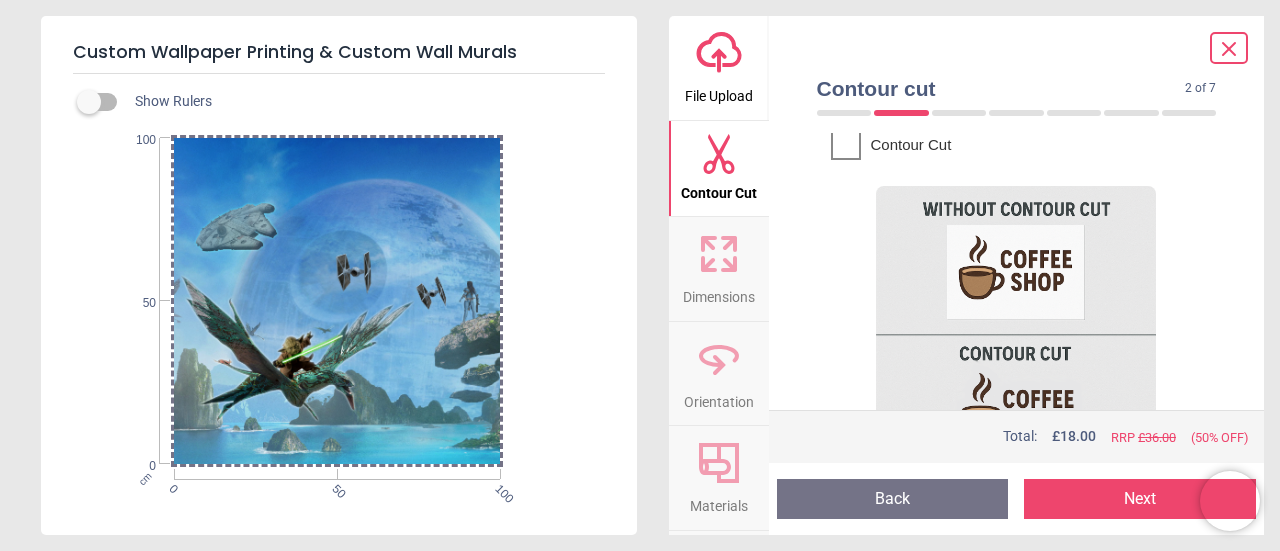 scroll, scrollTop: 152, scrollLeft: 0, axis: vertical 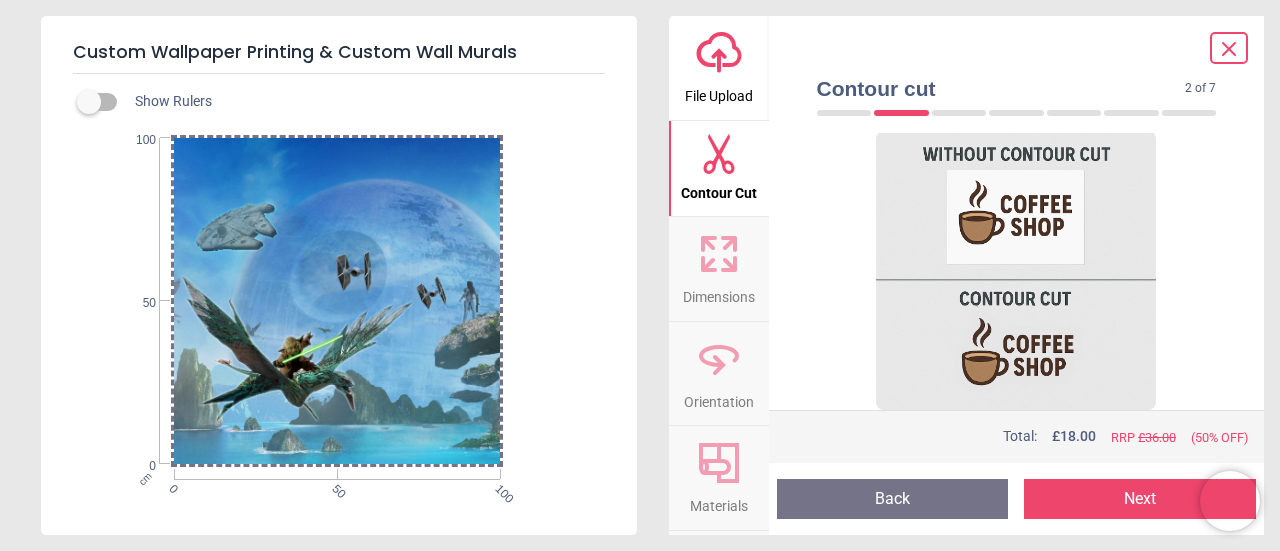 click on "Next" at bounding box center [1140, 499] 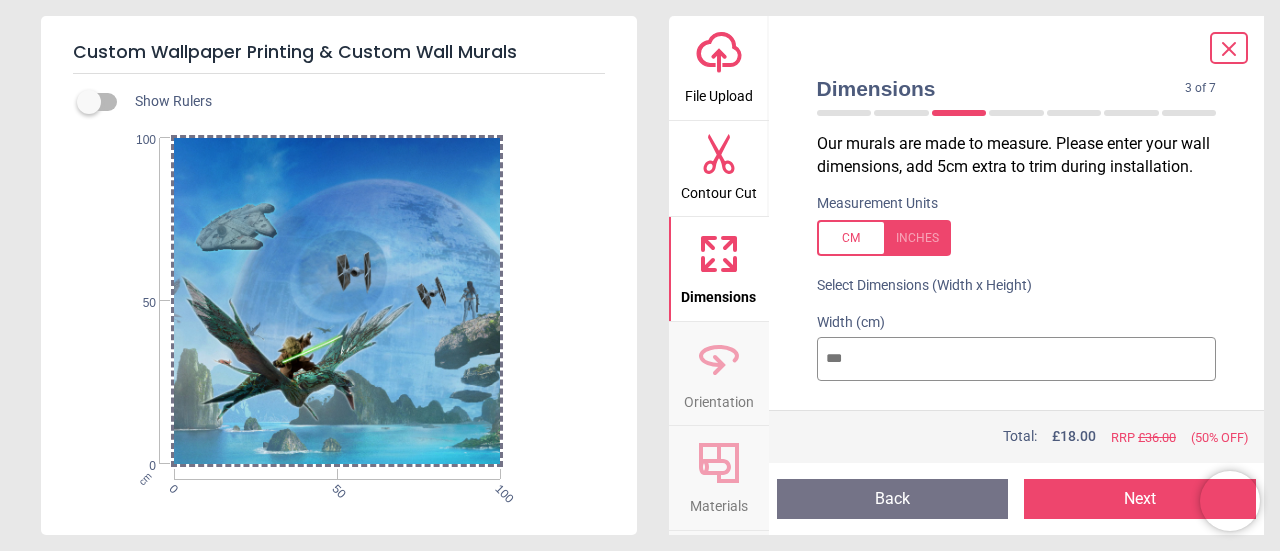 click on "***" at bounding box center (1017, 359) 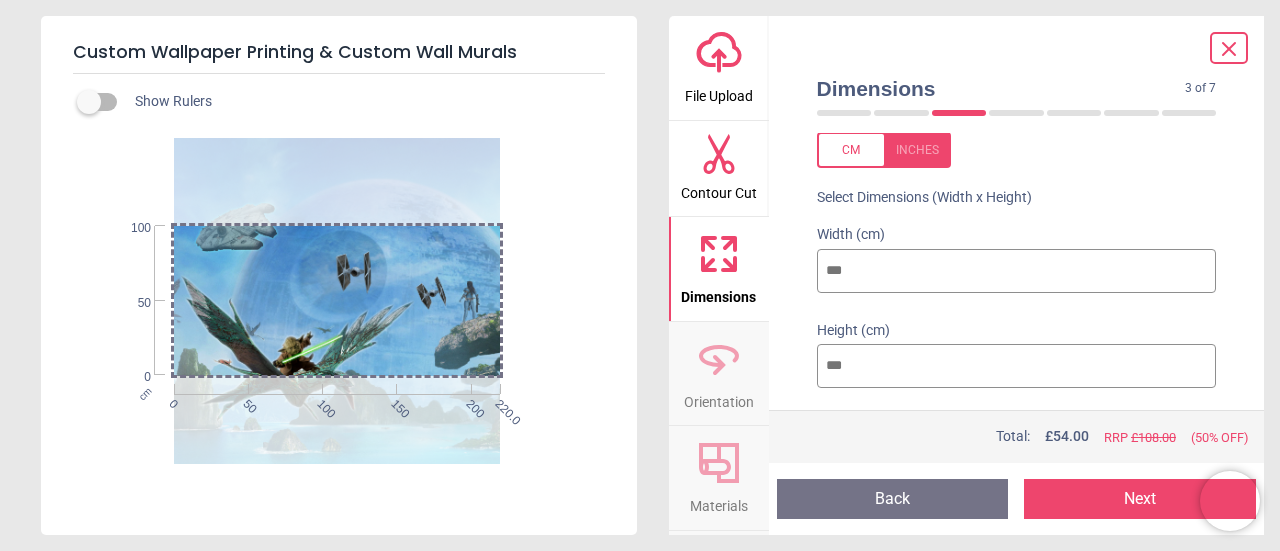 scroll, scrollTop: 129, scrollLeft: 0, axis: vertical 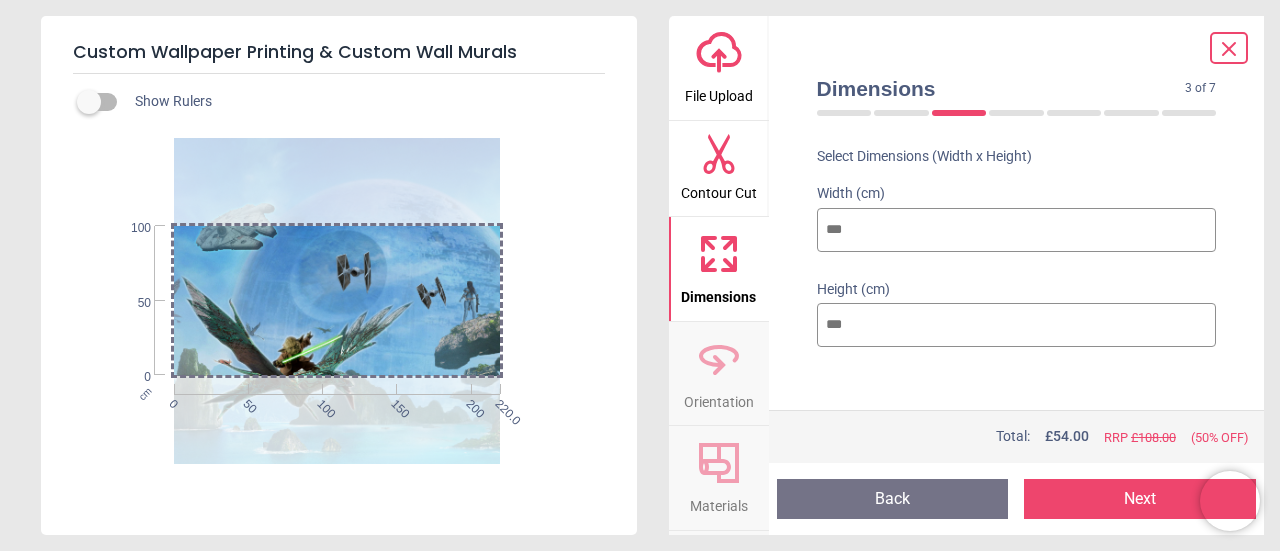 type on "***" 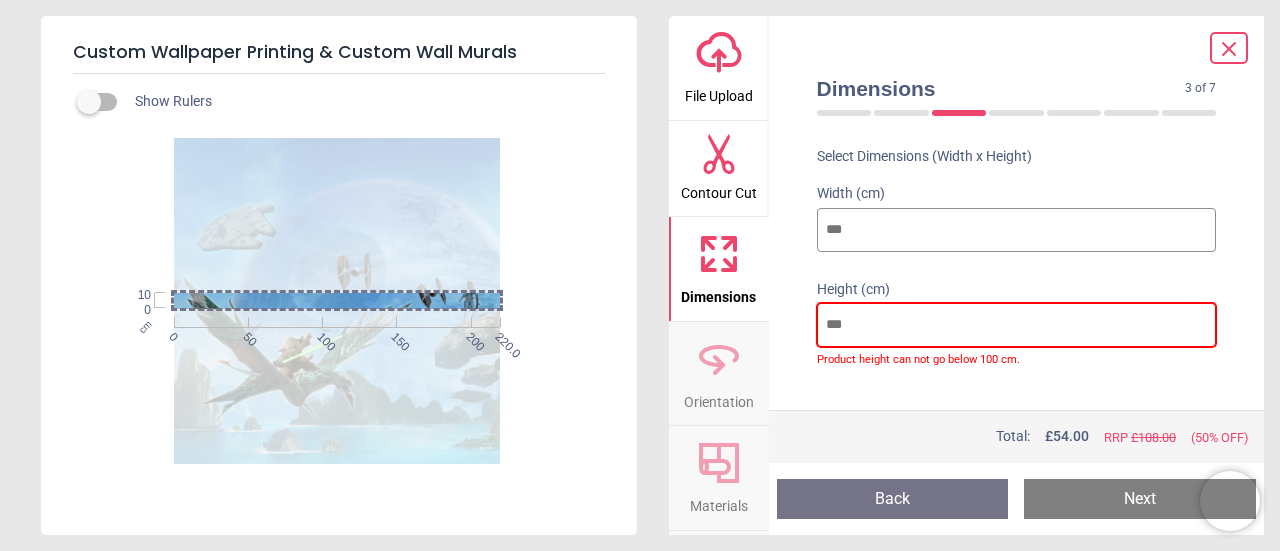 type on "*" 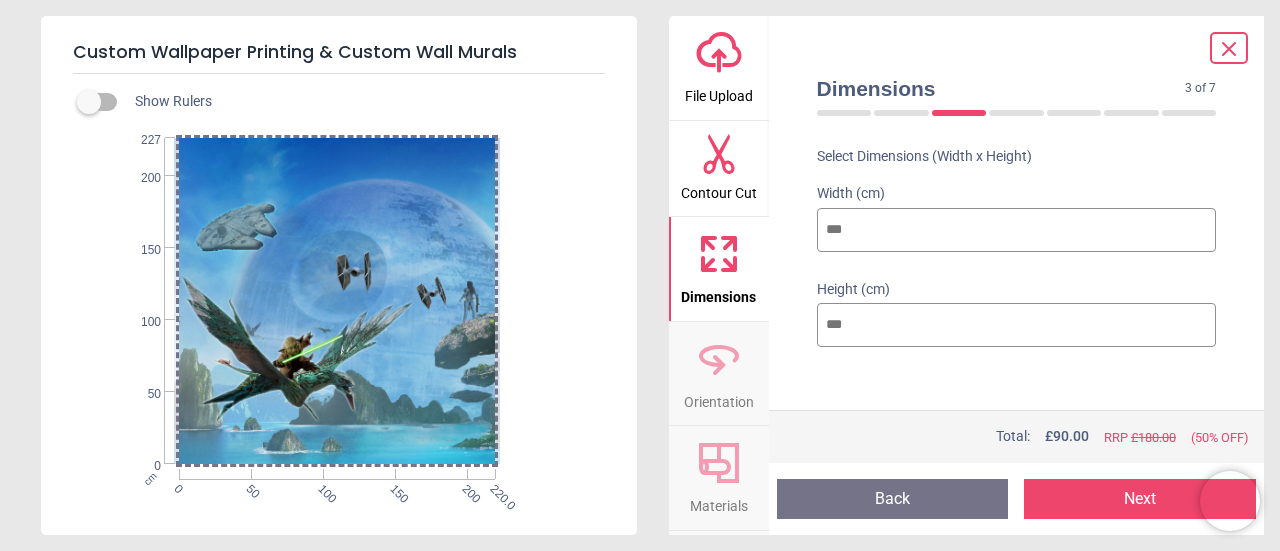 type on "***" 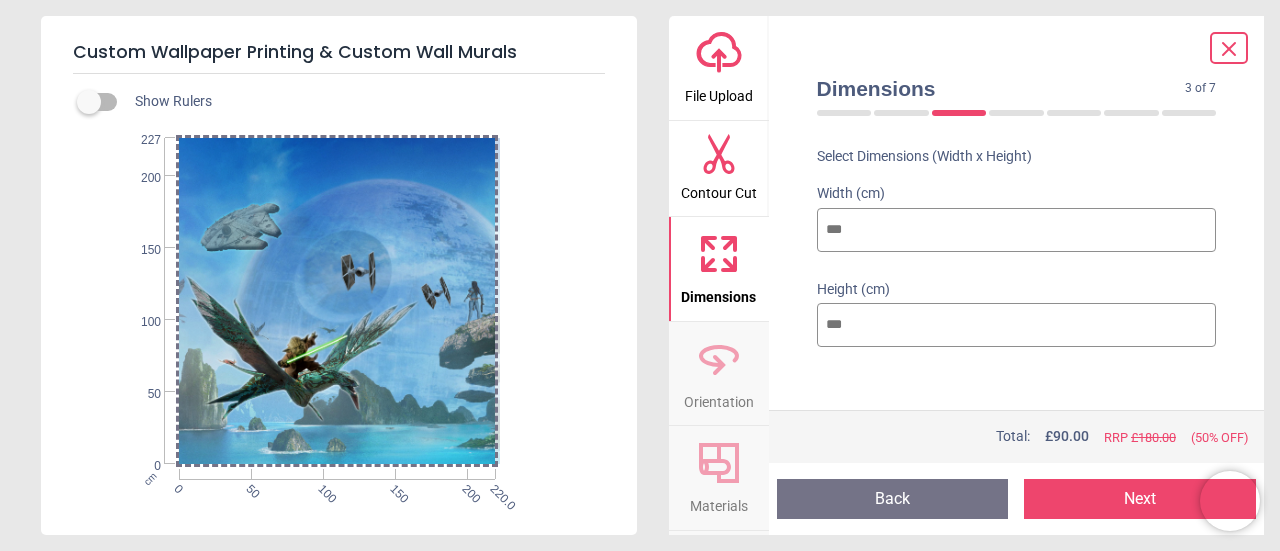 drag, startPoint x: 382, startPoint y: 381, endPoint x: 398, endPoint y: 383, distance: 16.124516 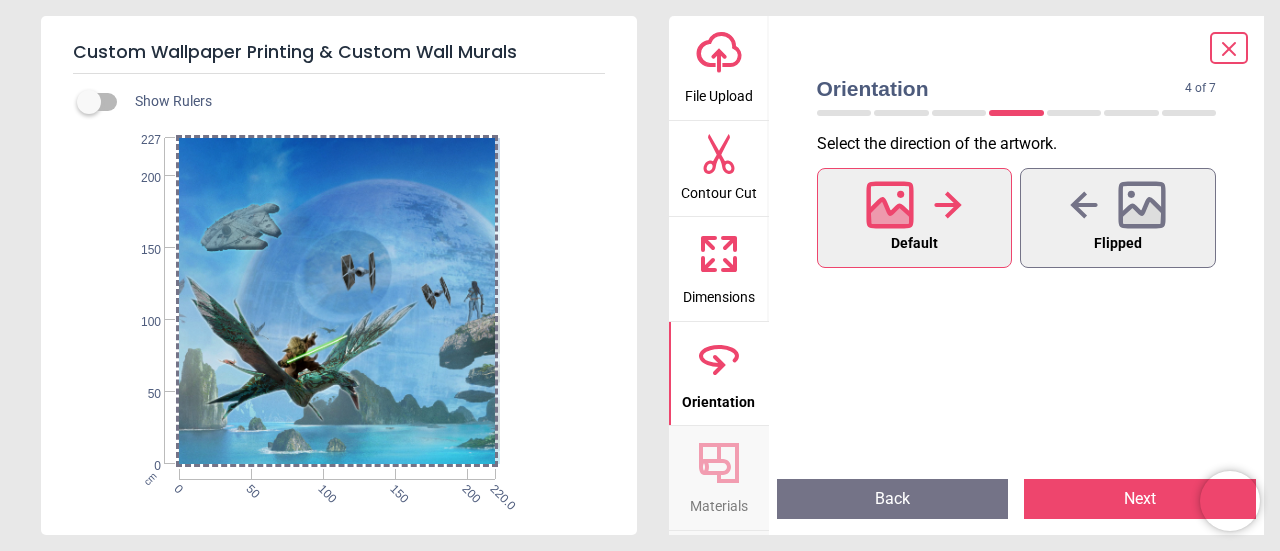 click on "Next" at bounding box center (1140, 499) 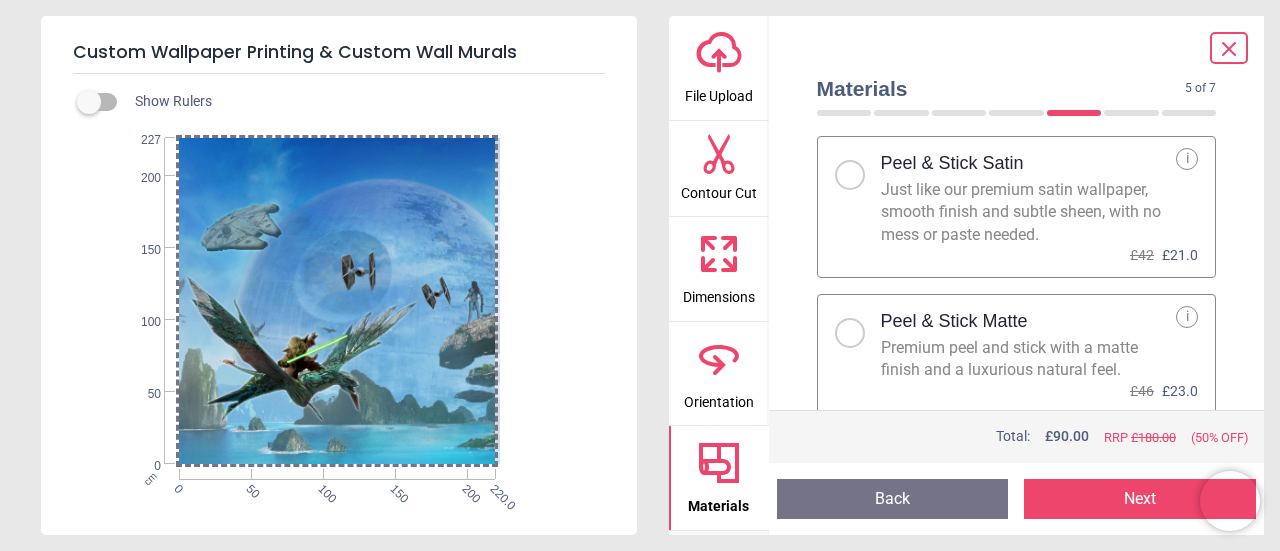 scroll, scrollTop: 194, scrollLeft: 0, axis: vertical 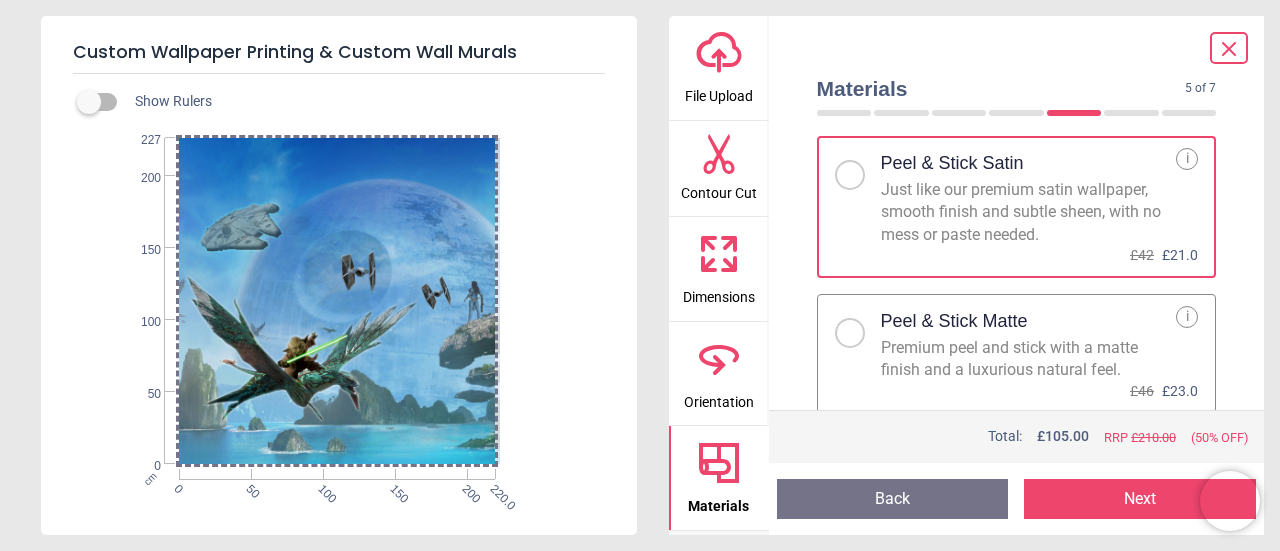 click on "Next" at bounding box center (1140, 499) 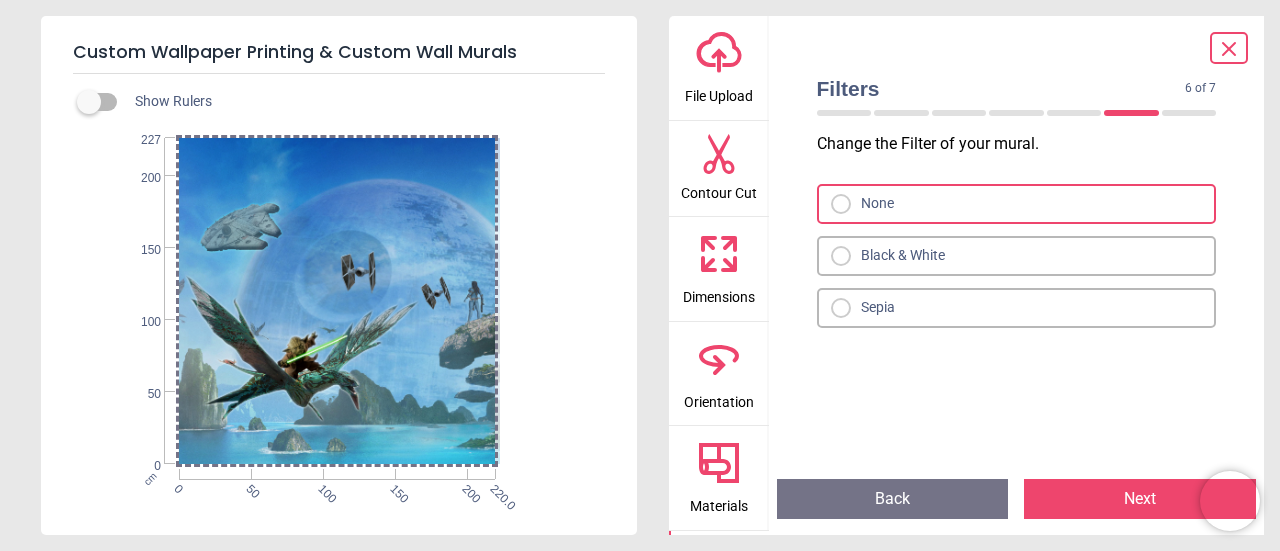 click on "None" at bounding box center [1017, 204] 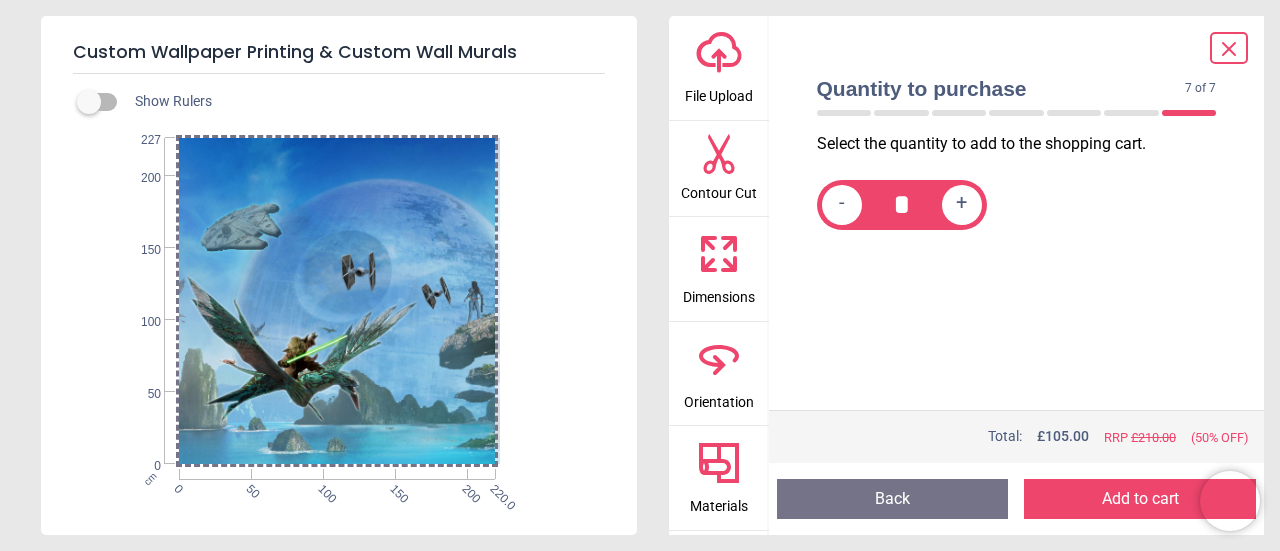 click 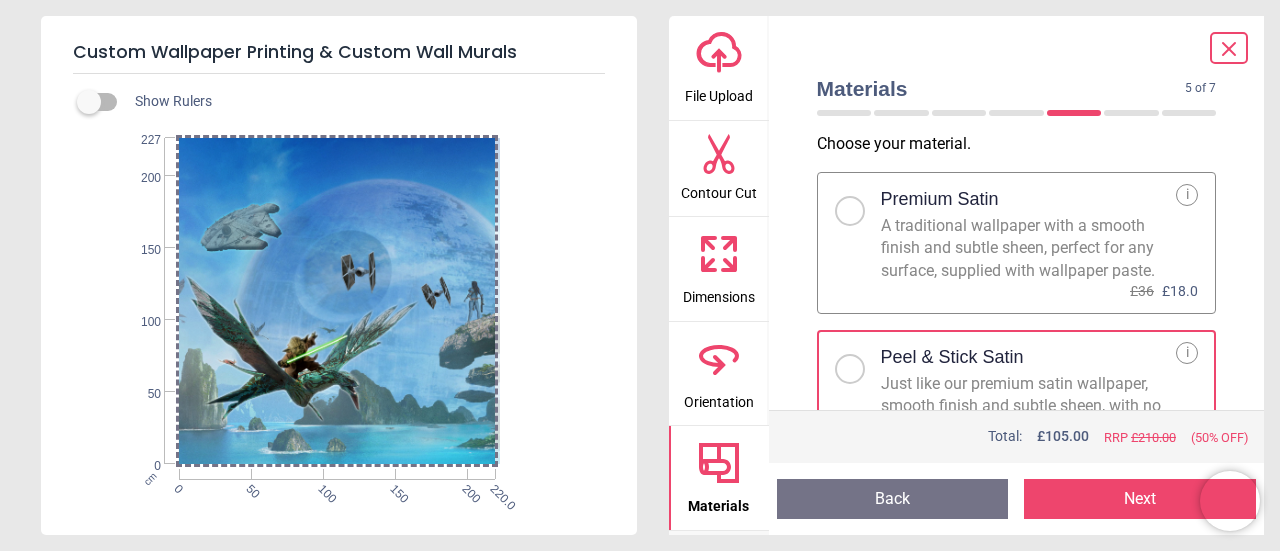 click on "Next" at bounding box center (1140, 499) 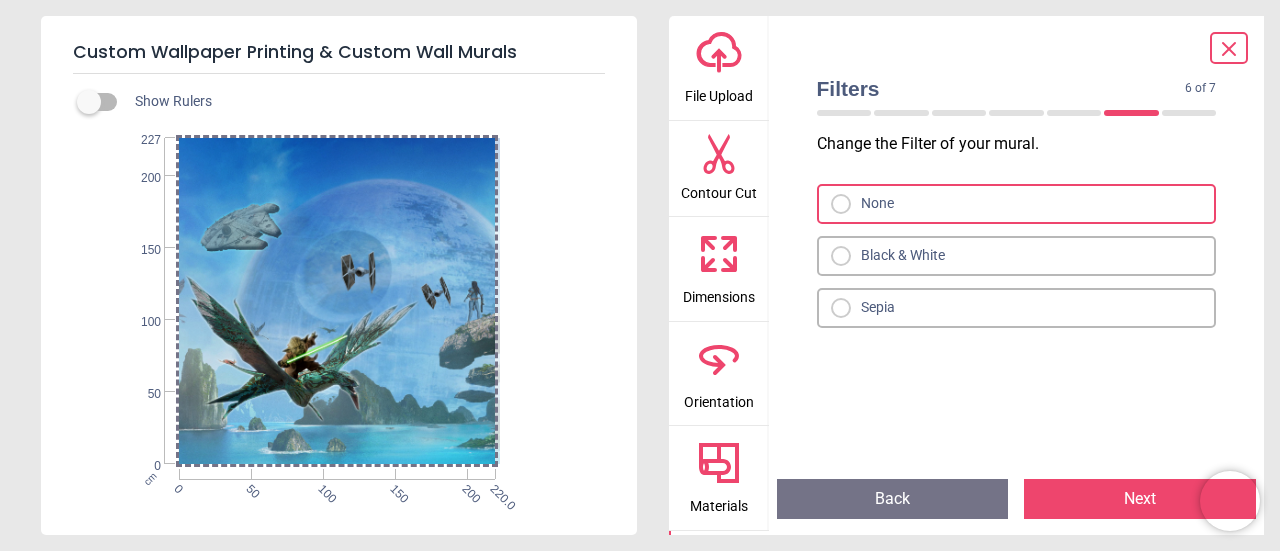 click on "Next" at bounding box center (1140, 499) 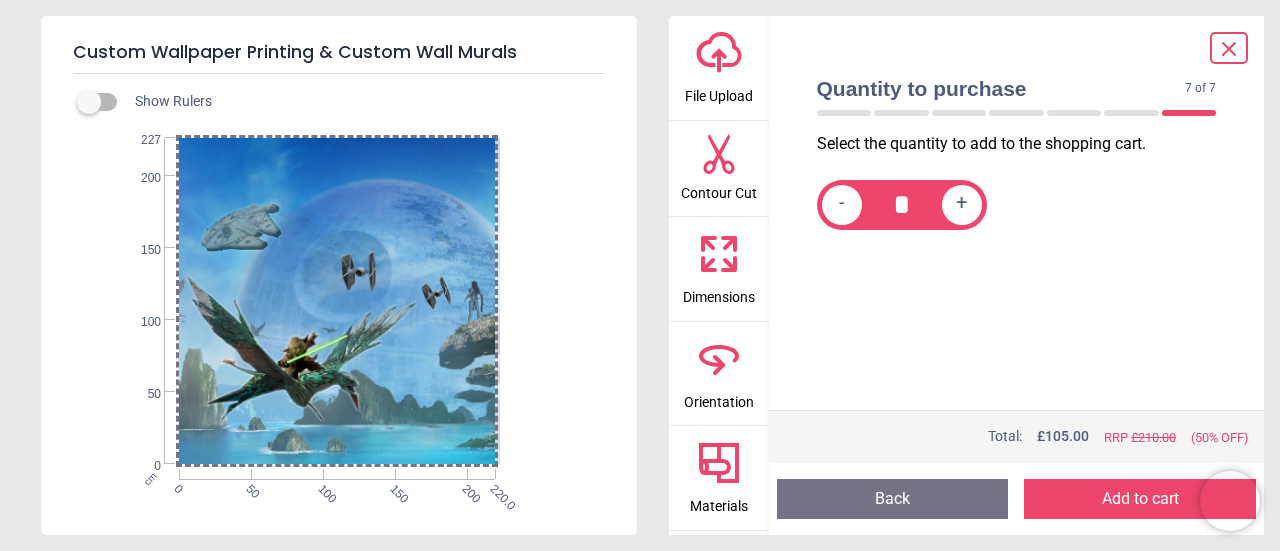 click on "Add to cart" at bounding box center [1140, 499] 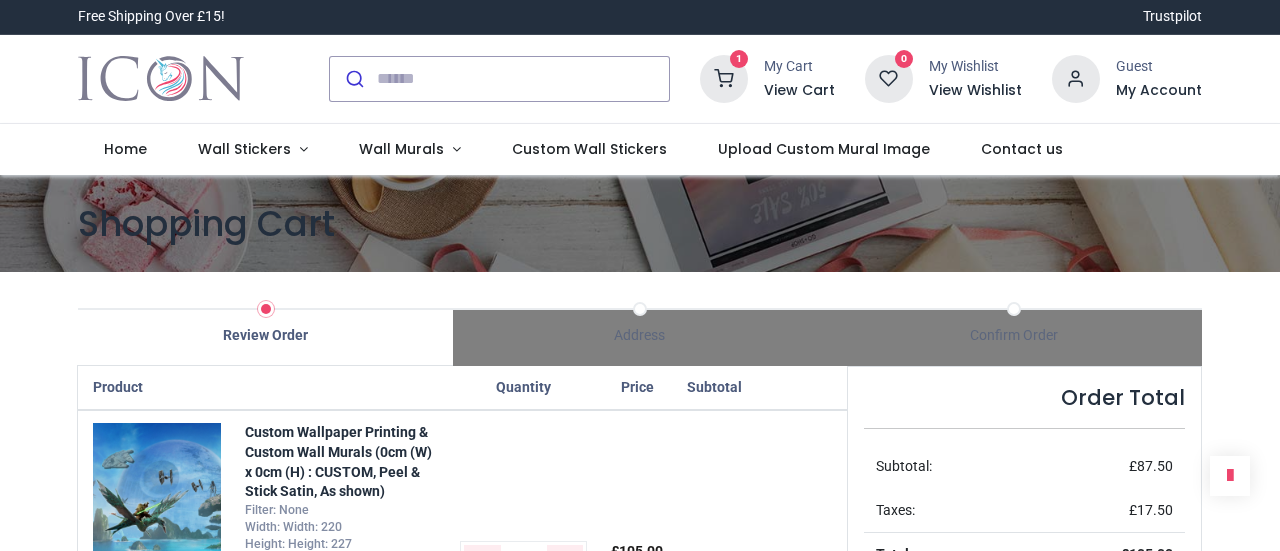 scroll, scrollTop: 0, scrollLeft: 0, axis: both 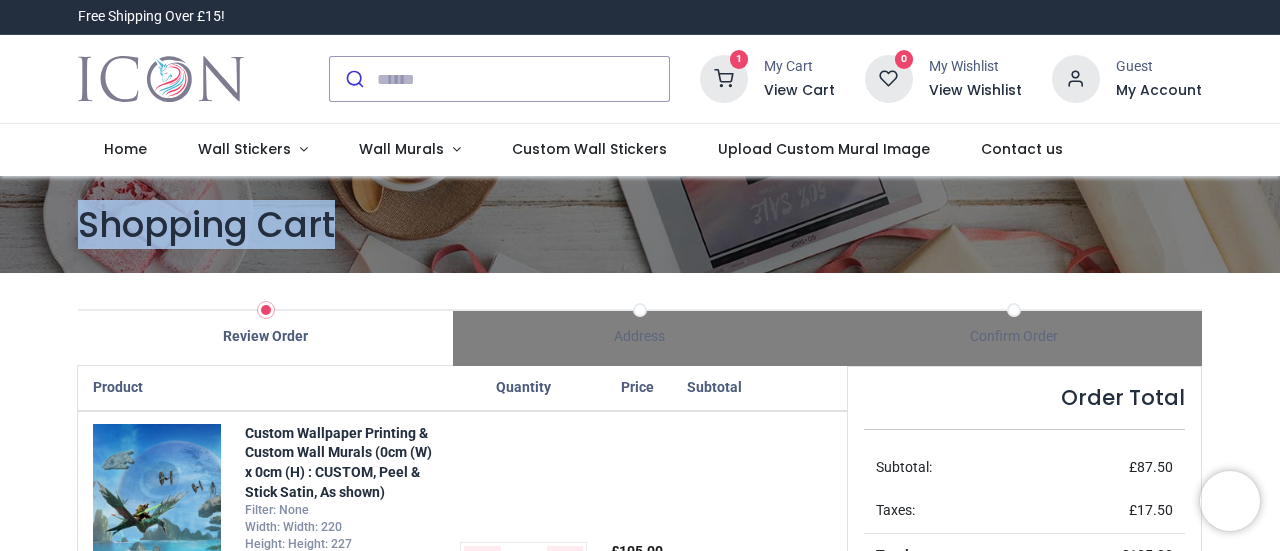 drag, startPoint x: 1276, startPoint y: 161, endPoint x: 1279, endPoint y: 228, distance: 67.06713 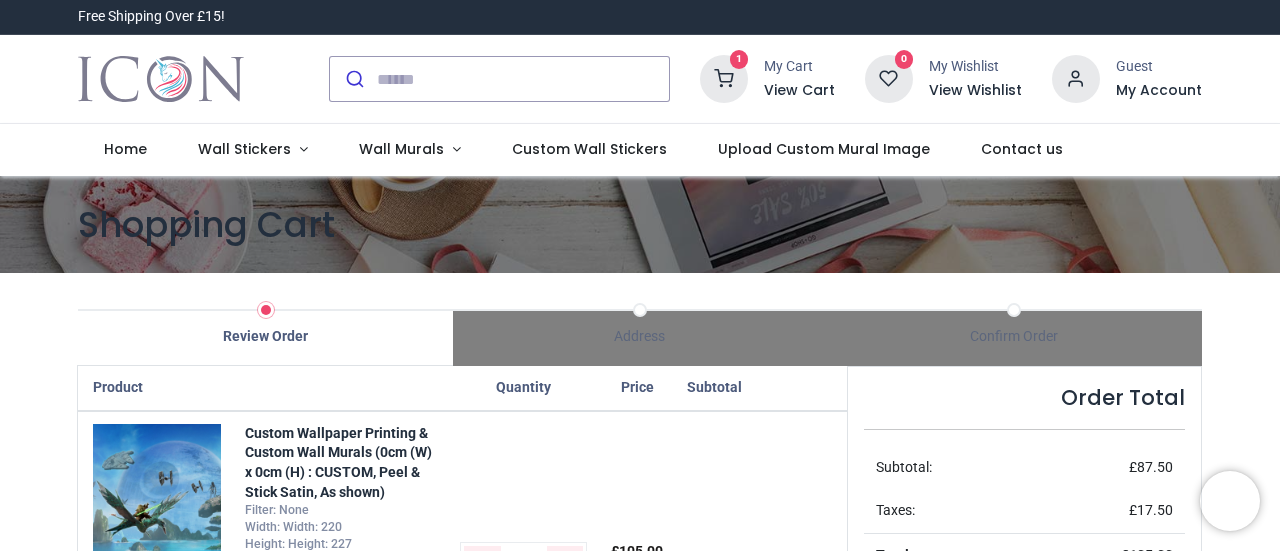 click on "£  87.50" at bounding box center (1106, 468) 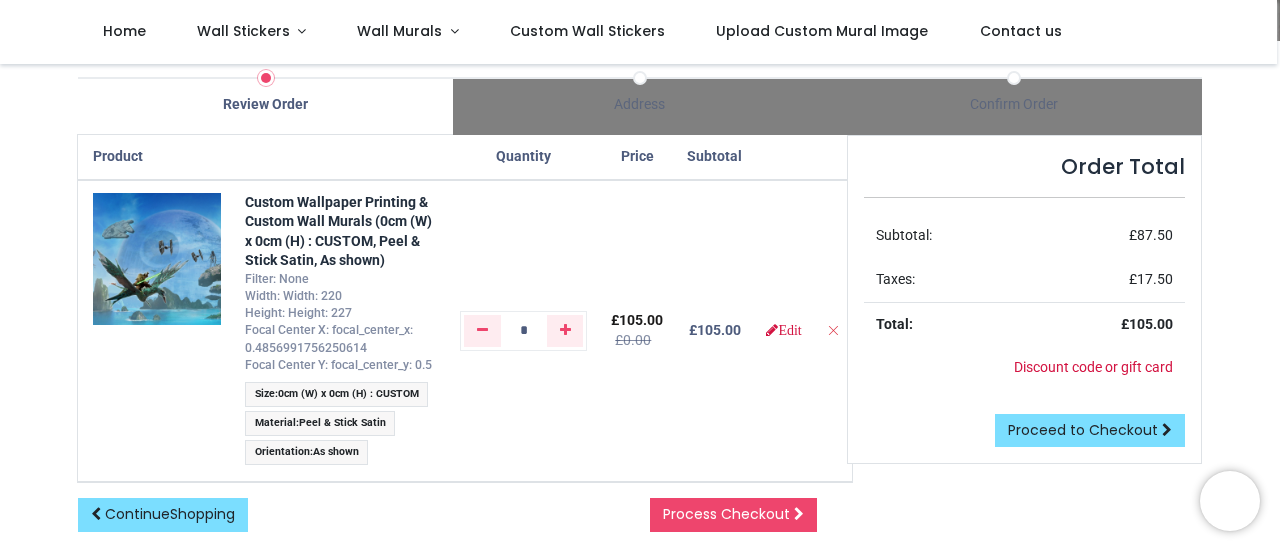 scroll, scrollTop: 160, scrollLeft: 0, axis: vertical 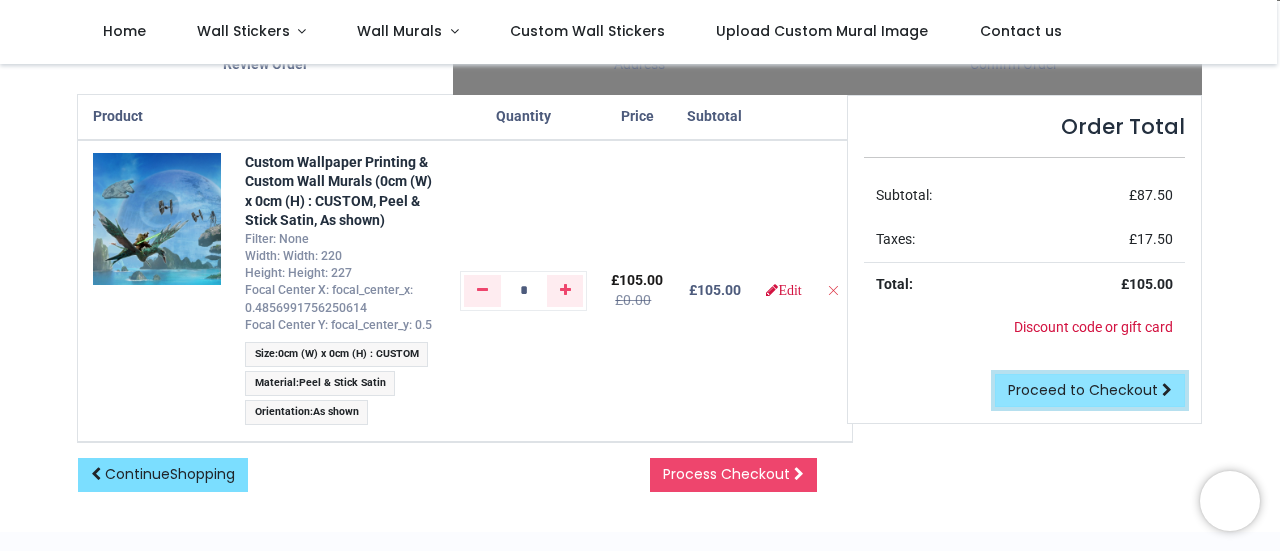 click on "Proceed to Checkout" at bounding box center (1083, 390) 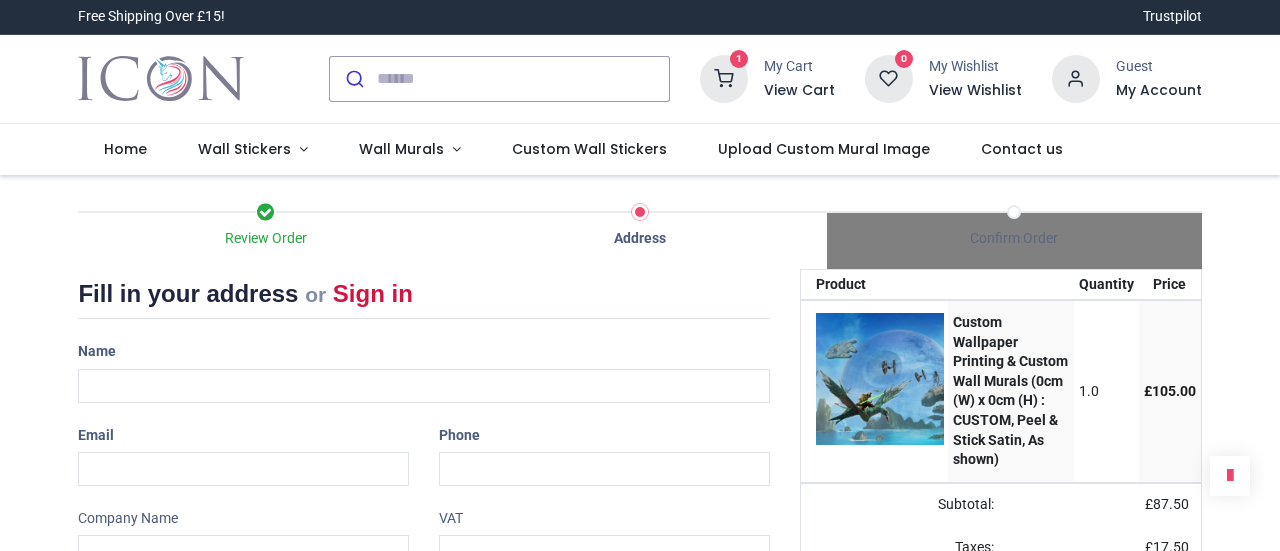 scroll, scrollTop: 0, scrollLeft: 0, axis: both 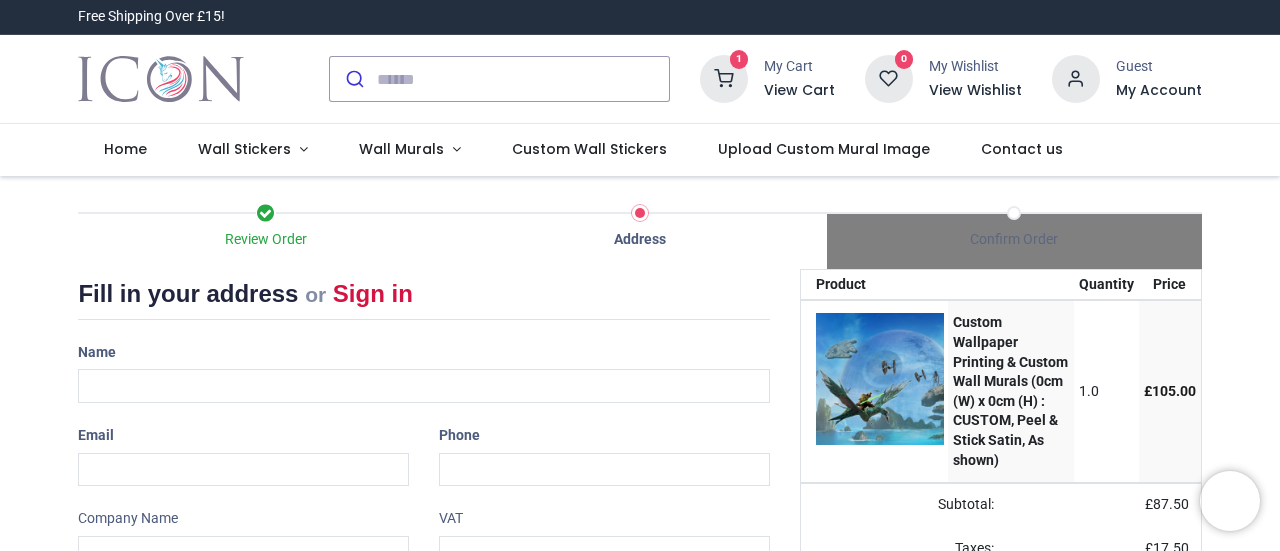select on "***" 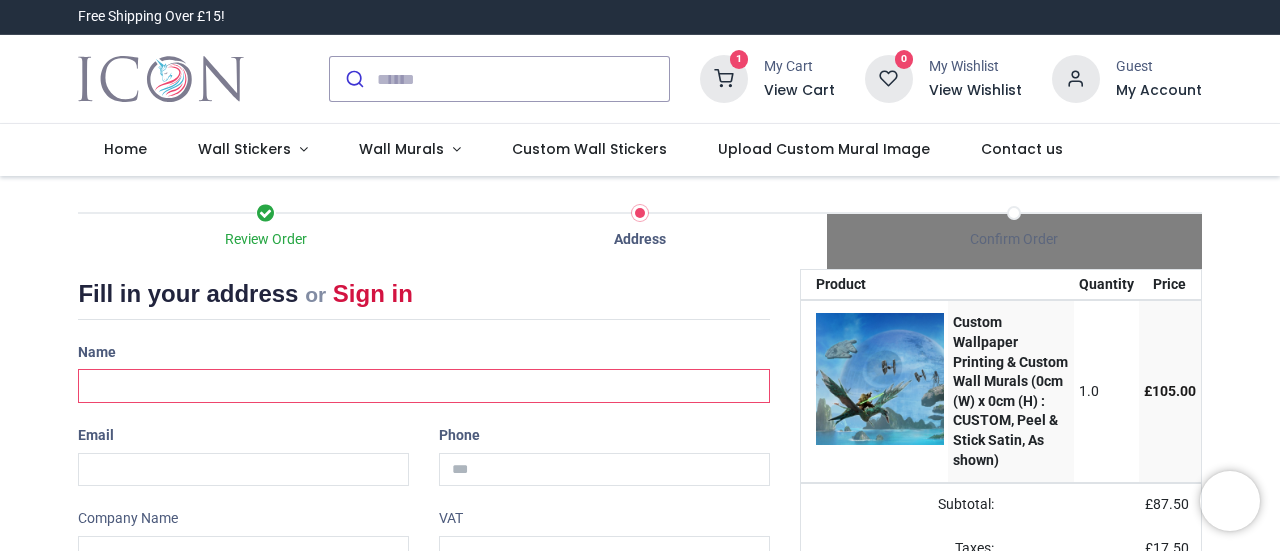 click at bounding box center (423, 386) 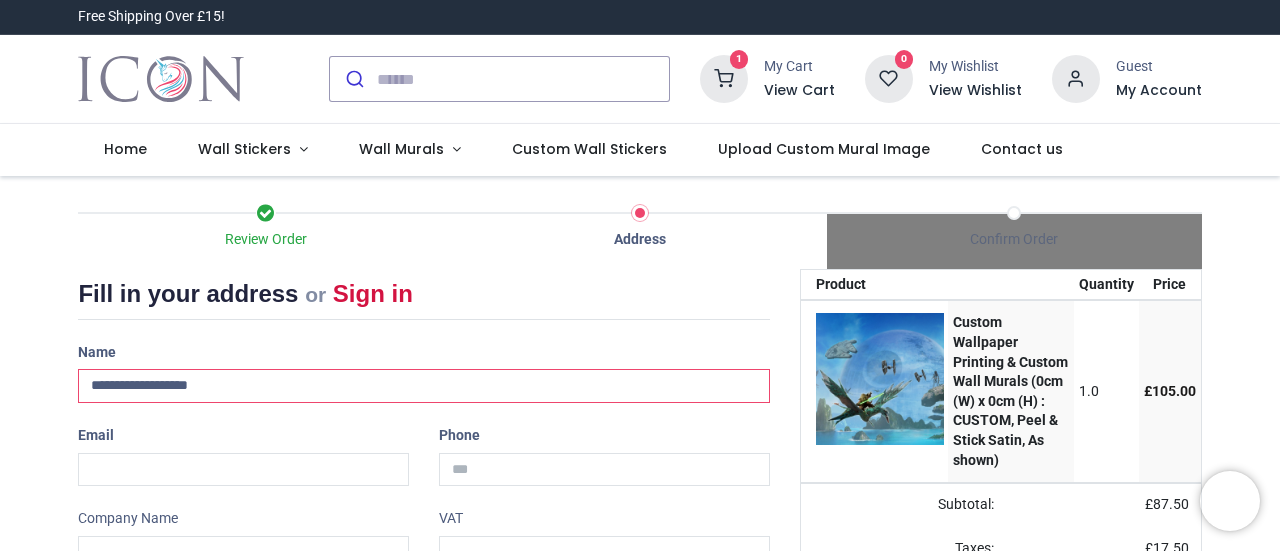 type on "**********" 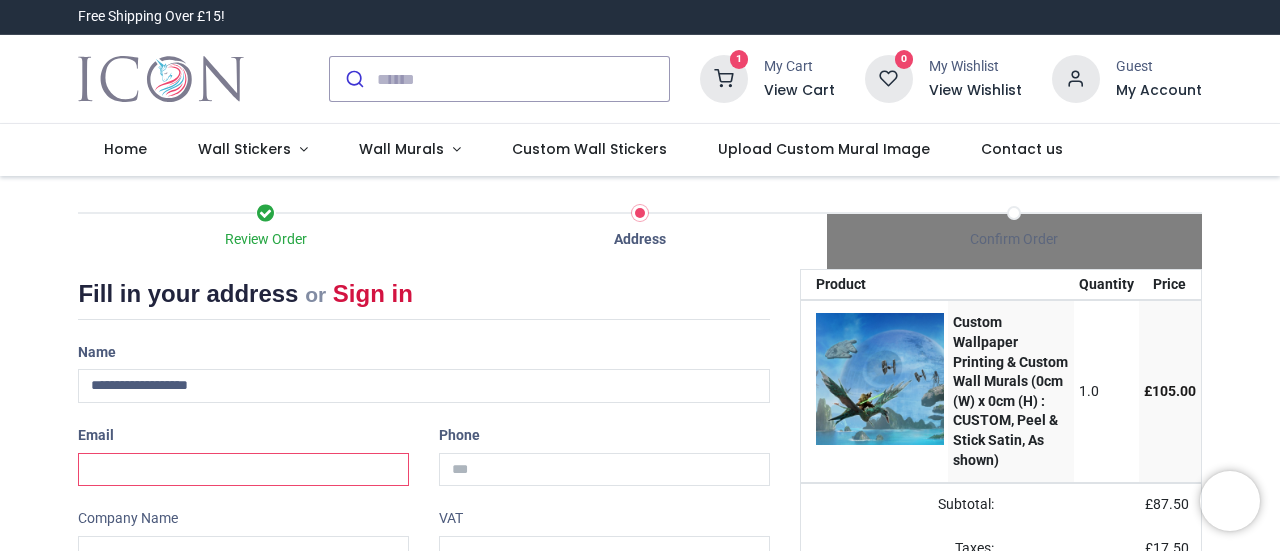 click at bounding box center (243, 470) 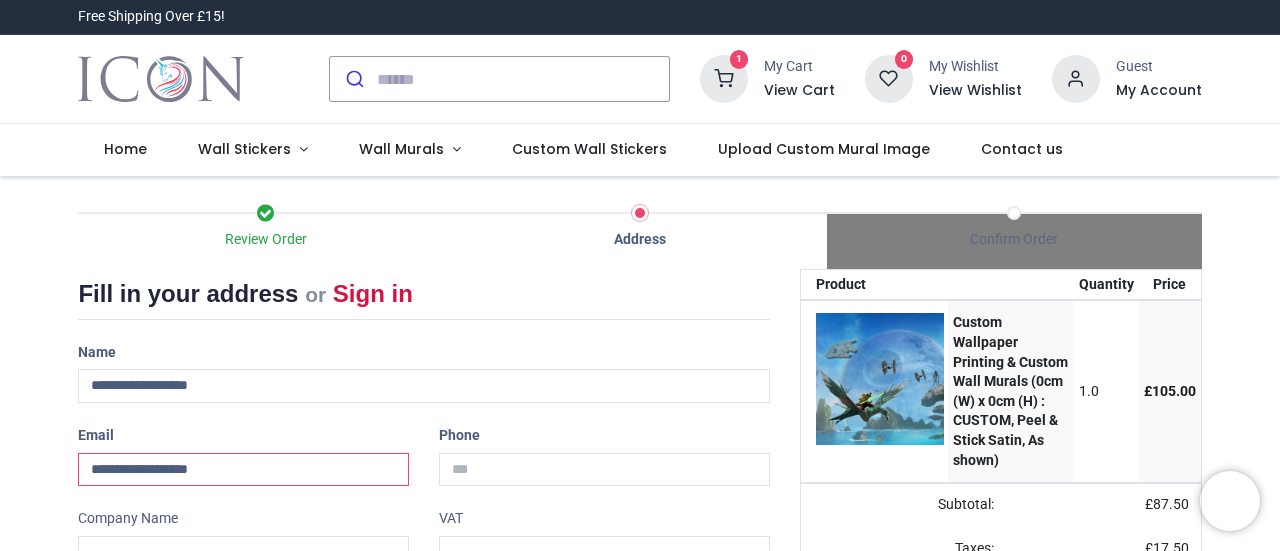 type on "**********" 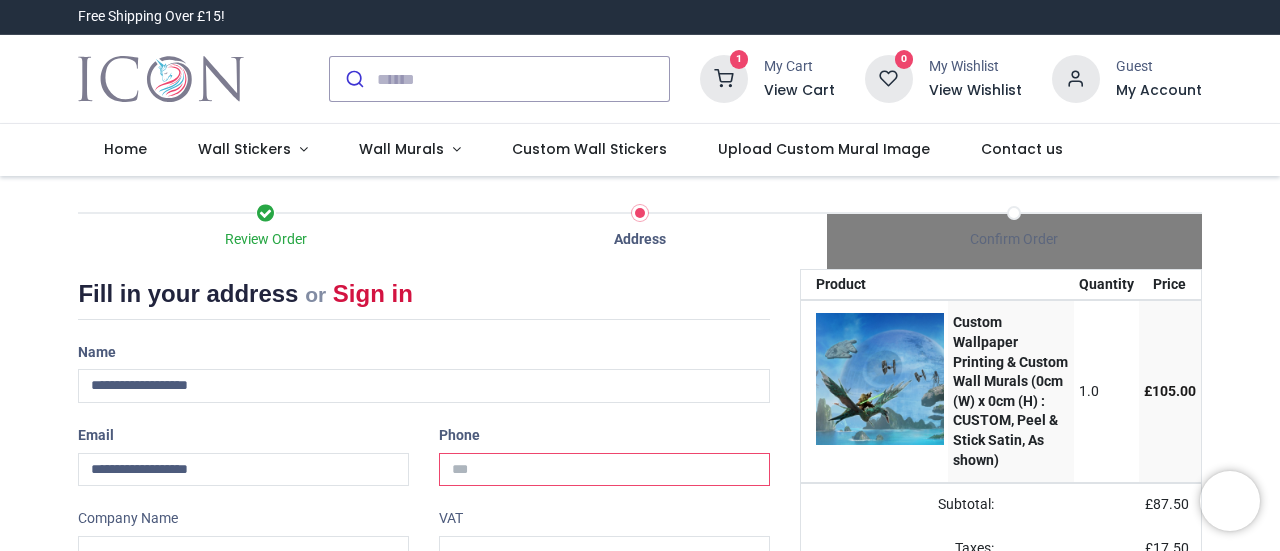 click at bounding box center [604, 470] 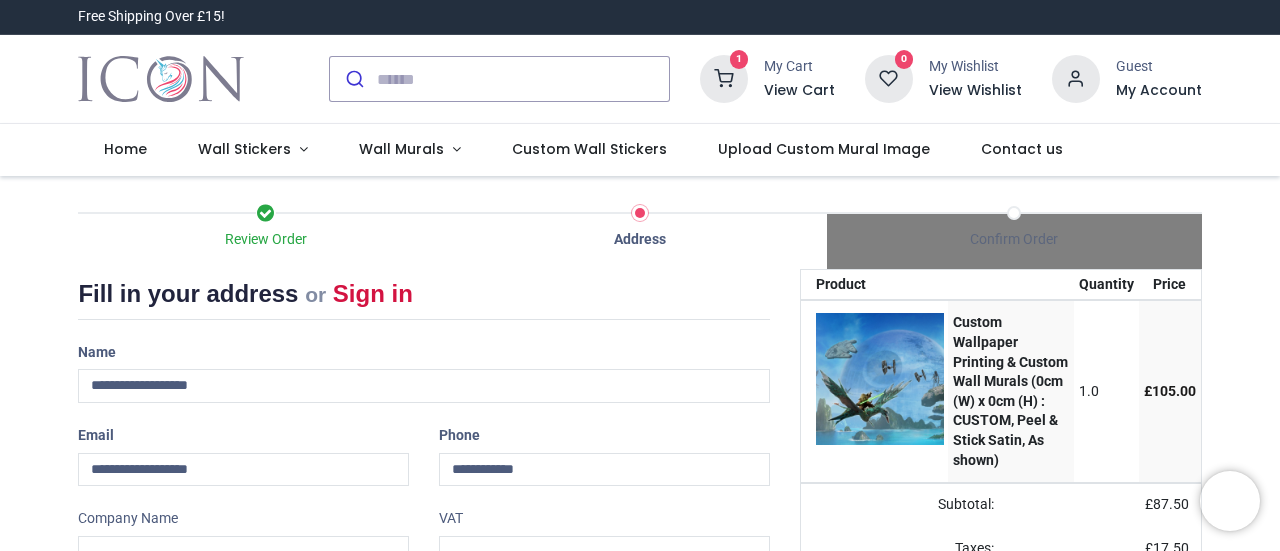 drag, startPoint x: 1276, startPoint y: 181, endPoint x: 1279, endPoint y: 259, distance: 78.05767 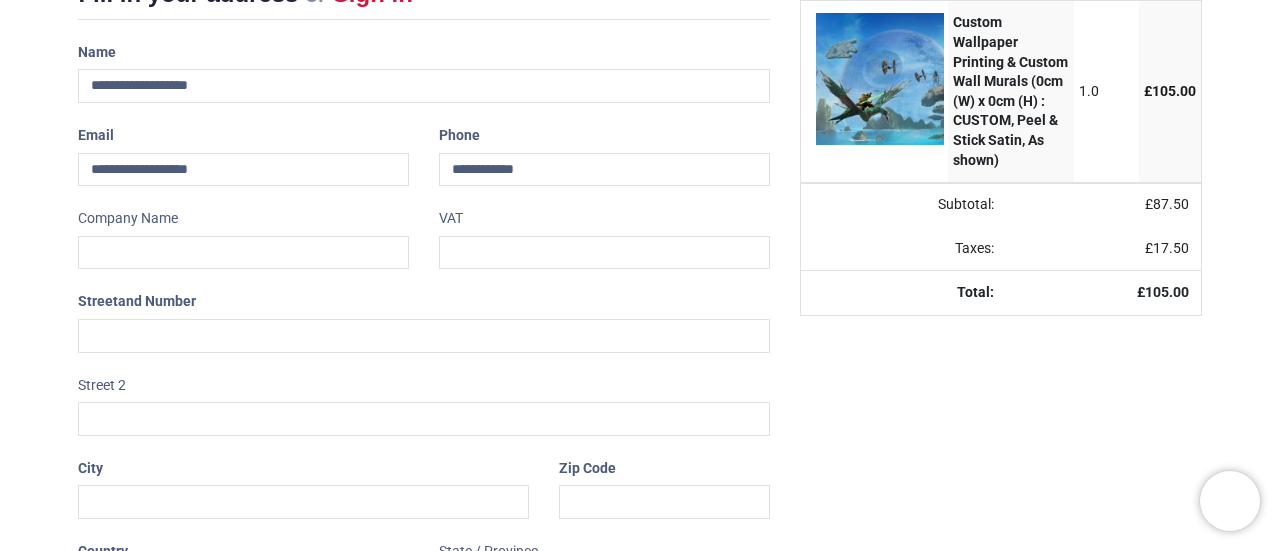scroll, scrollTop: 302, scrollLeft: 0, axis: vertical 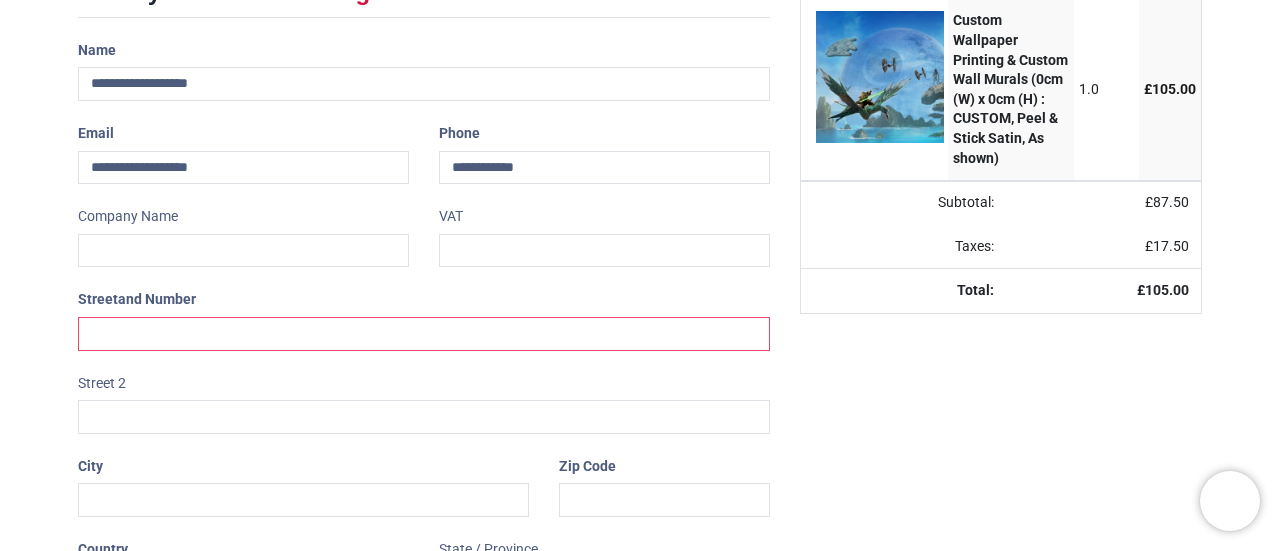 click at bounding box center (423, 334) 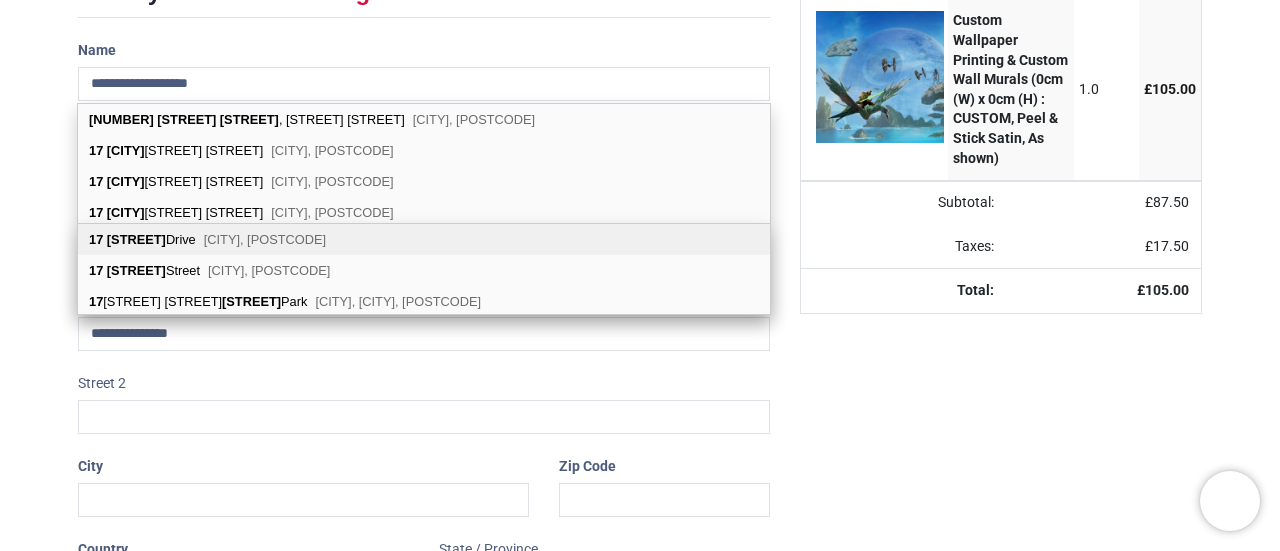 click on "17   Craigendmuir  Drive Glasgow, G33 1NT" at bounding box center (424, 119) 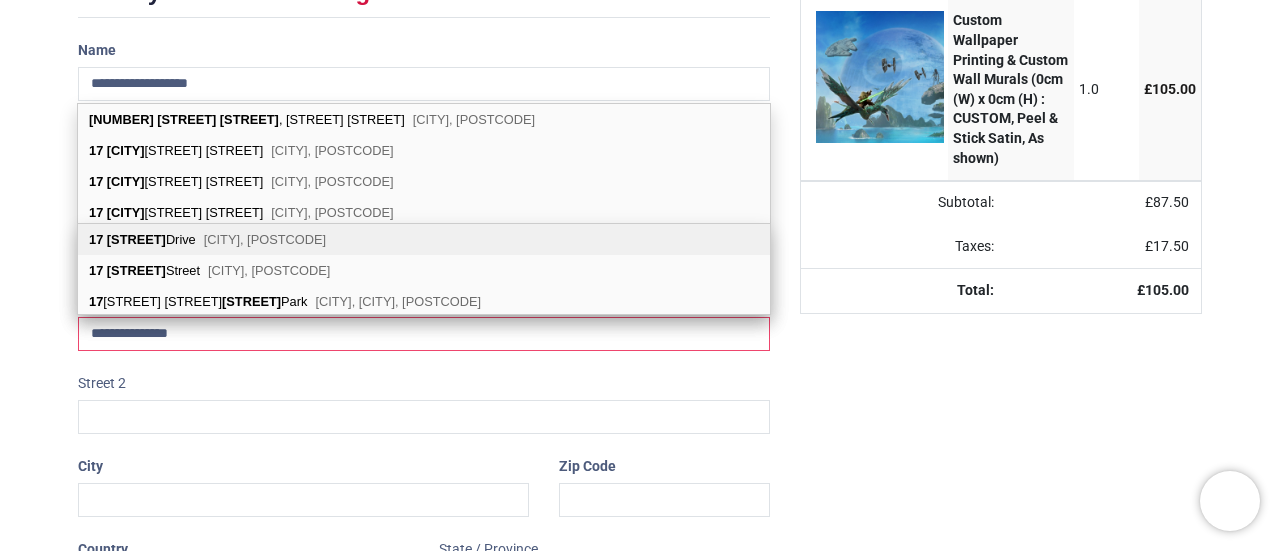 type on "**********" 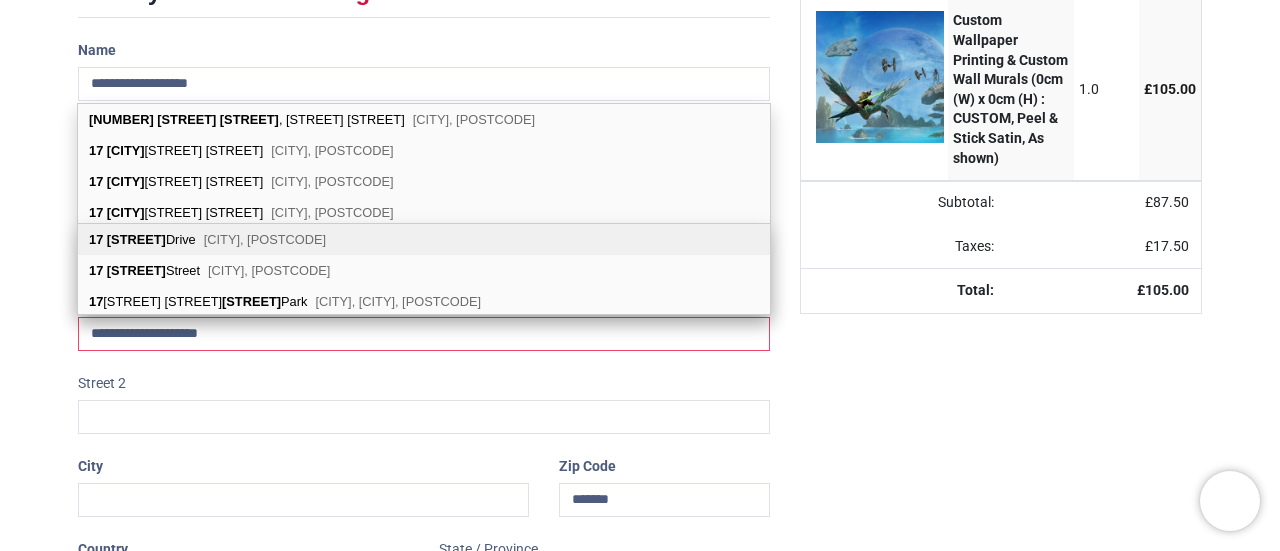 select on "***" 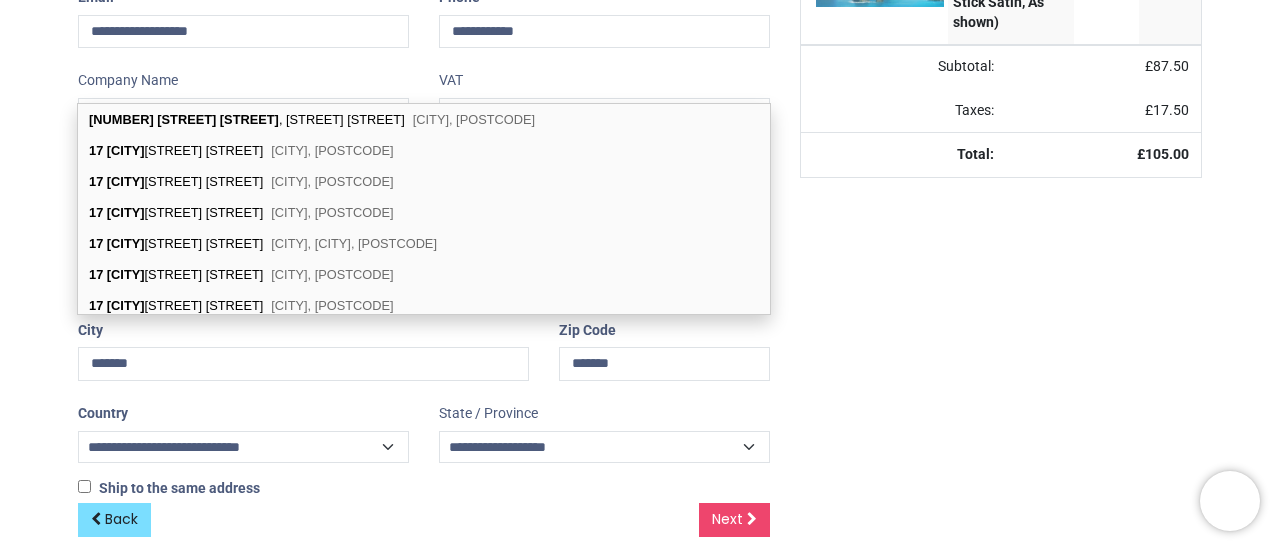 scroll, scrollTop: 458, scrollLeft: 0, axis: vertical 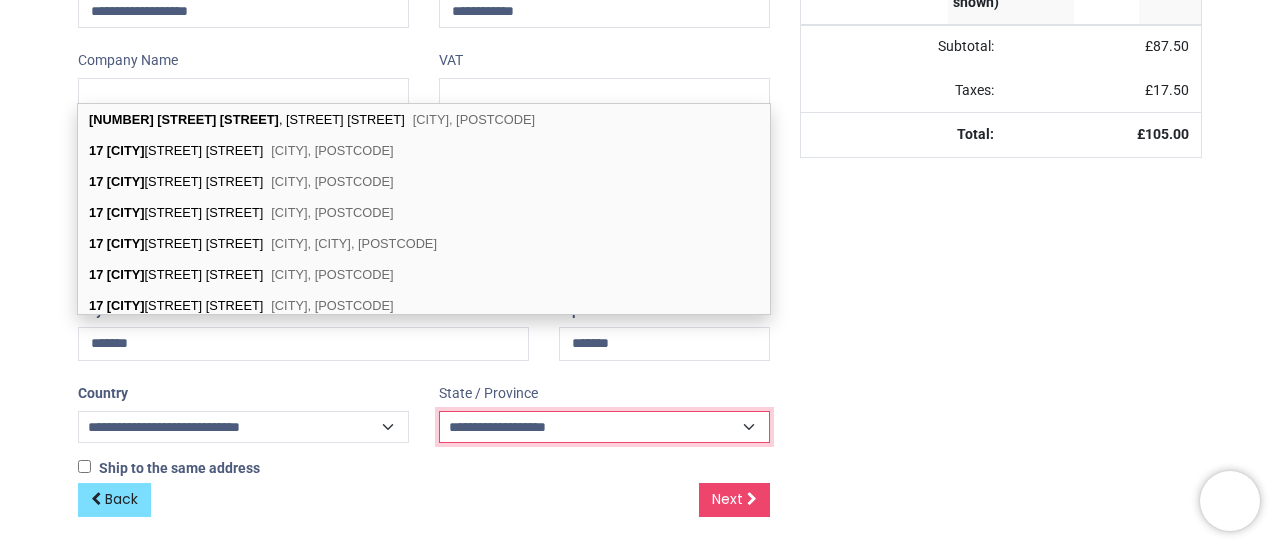 click on "**********" at bounding box center (604, 427) 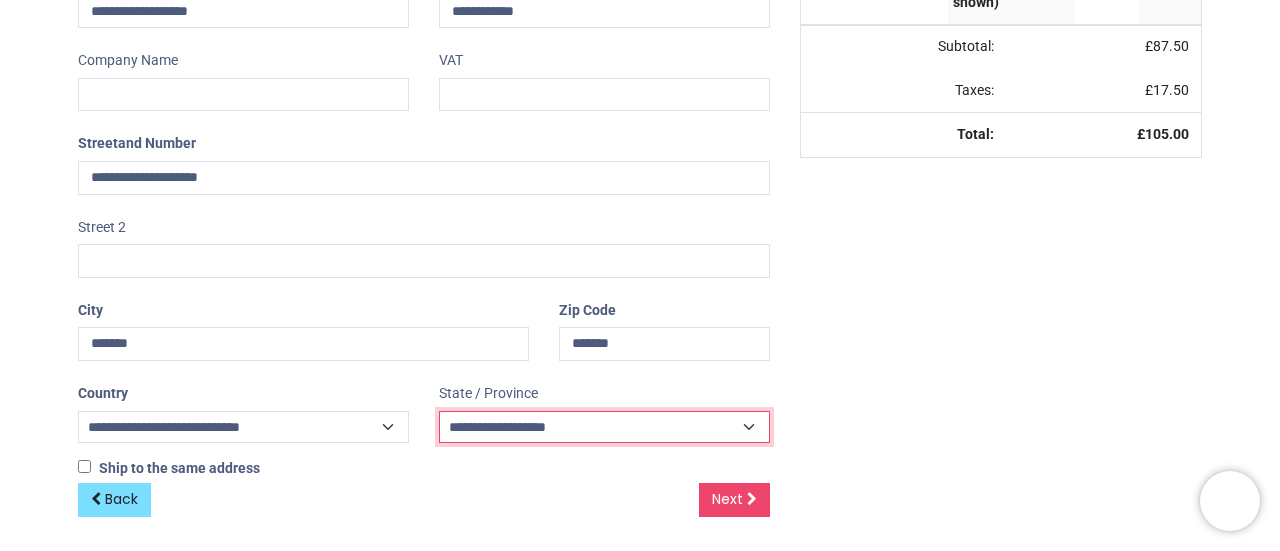 click on "**********" at bounding box center (604, 427) 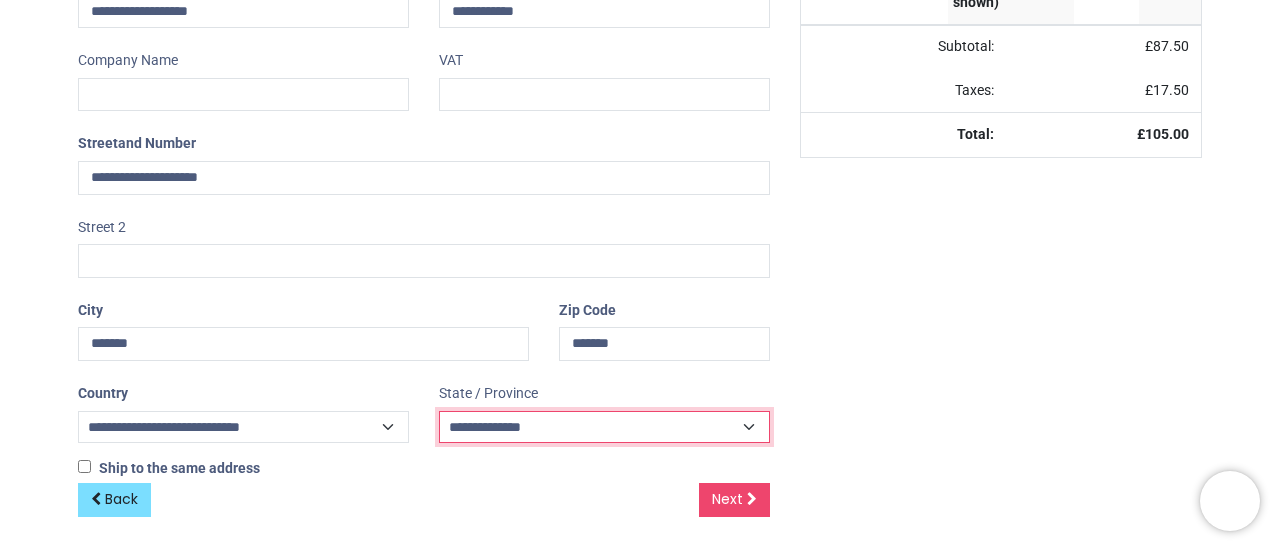 click on "**********" at bounding box center [604, 427] 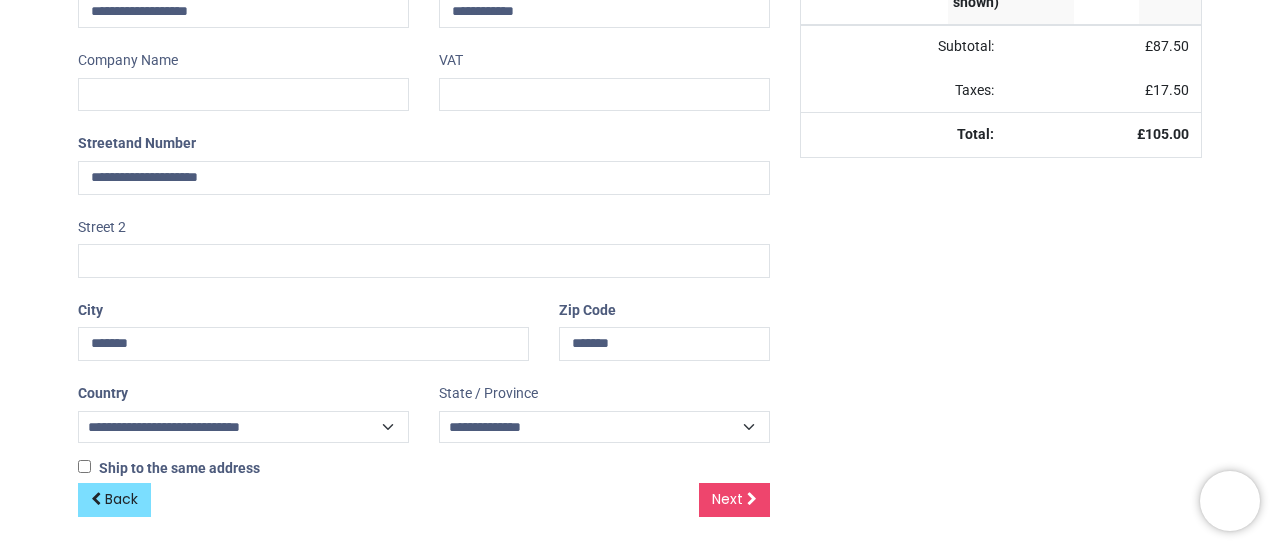 click on "Back
Next" at bounding box center [423, 516] 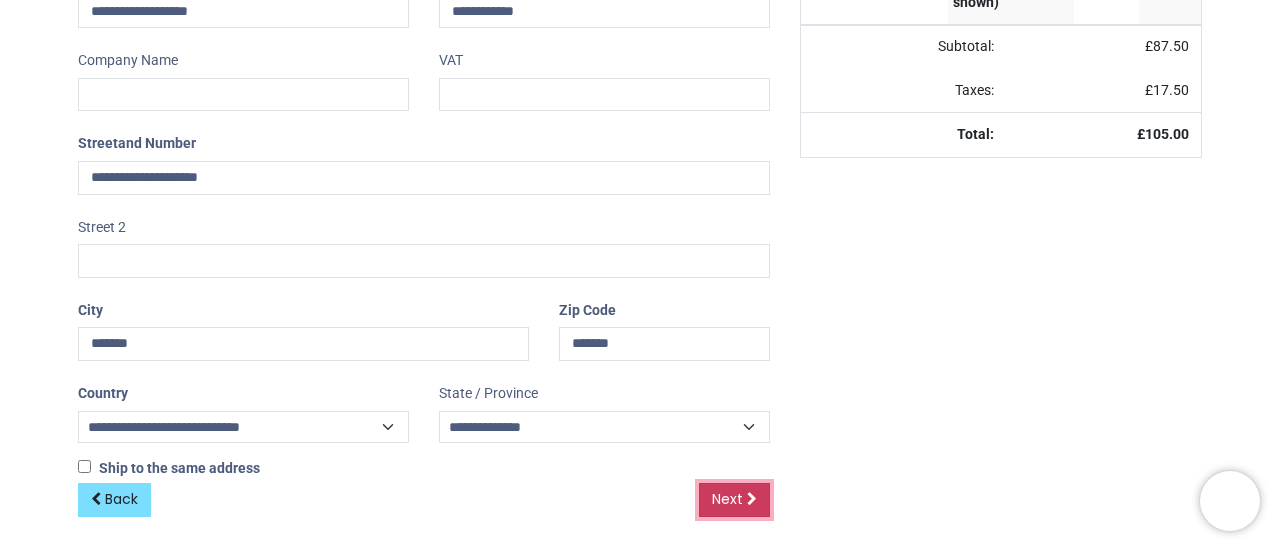 click on "Next" at bounding box center [727, 499] 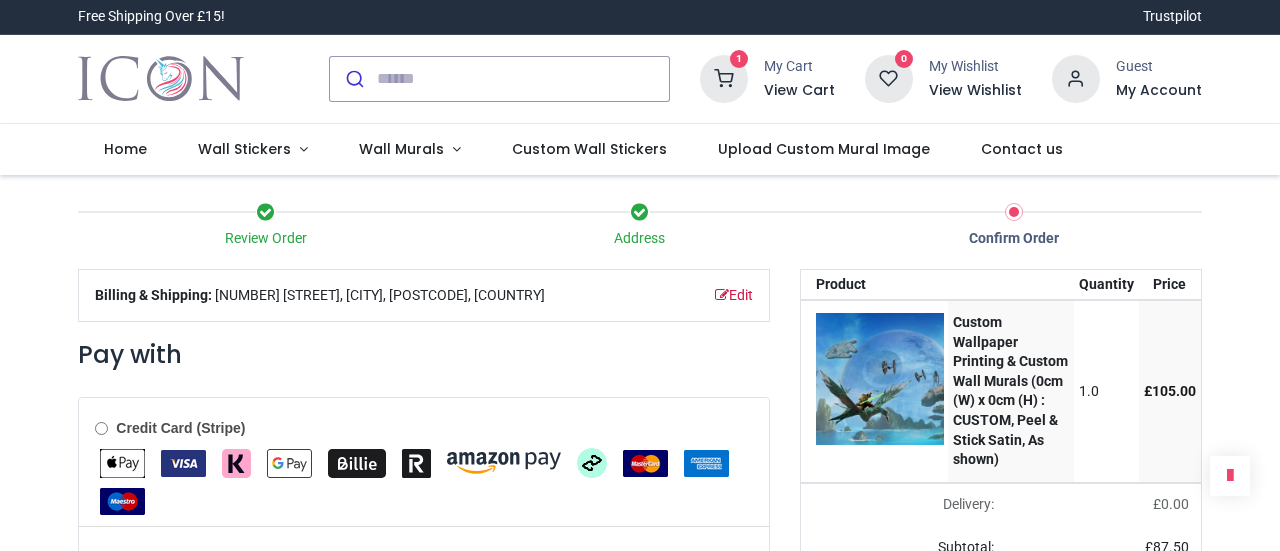 scroll, scrollTop: 0, scrollLeft: 0, axis: both 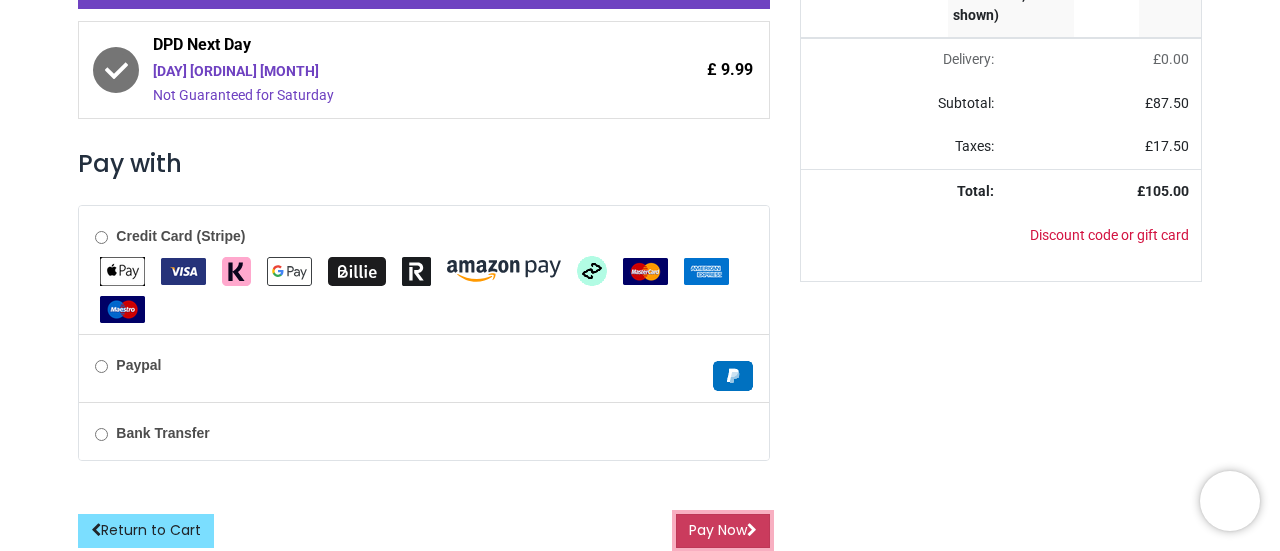 click on "Pay Now" at bounding box center (723, 531) 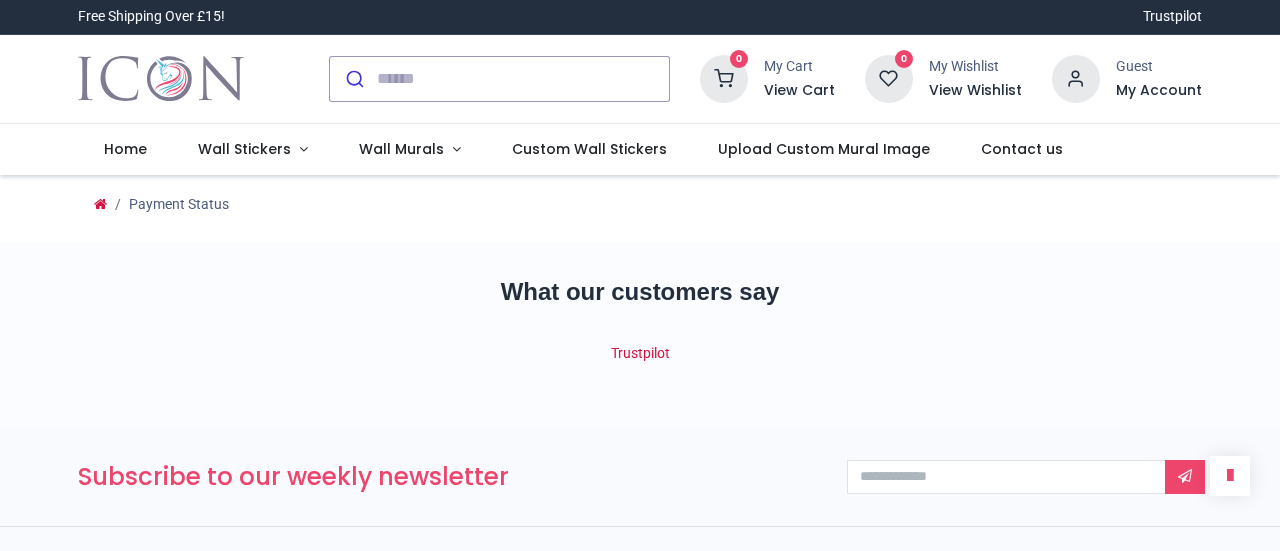 scroll, scrollTop: 0, scrollLeft: 0, axis: both 